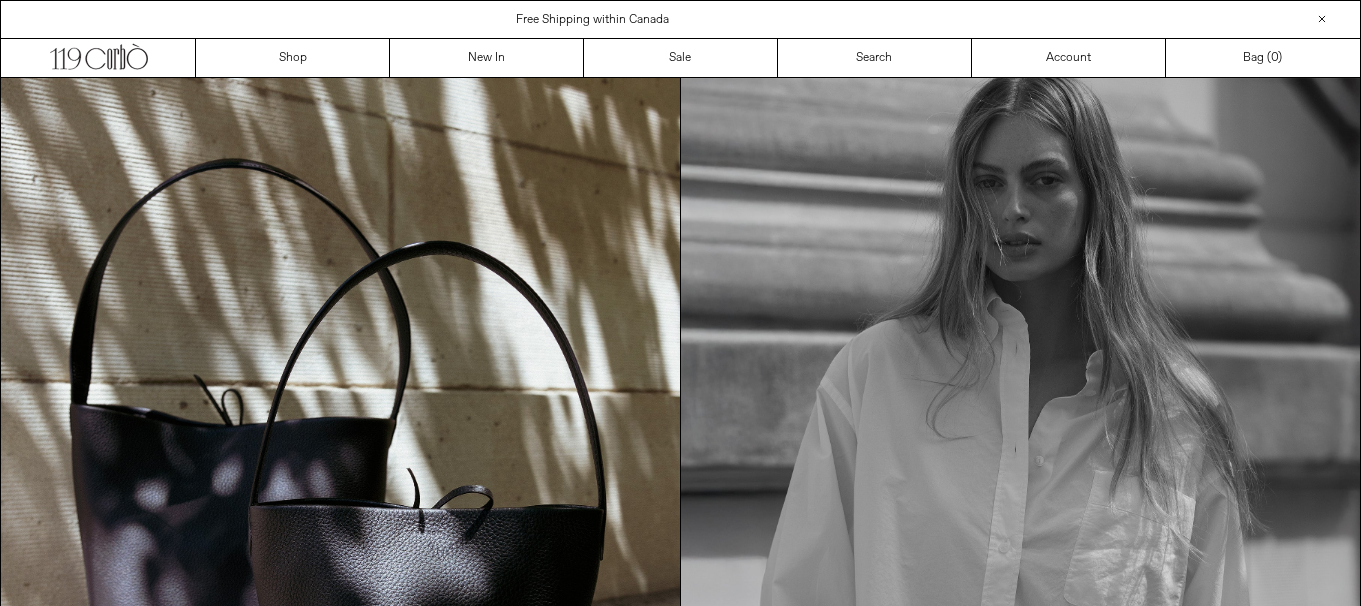 scroll, scrollTop: 0, scrollLeft: 0, axis: both 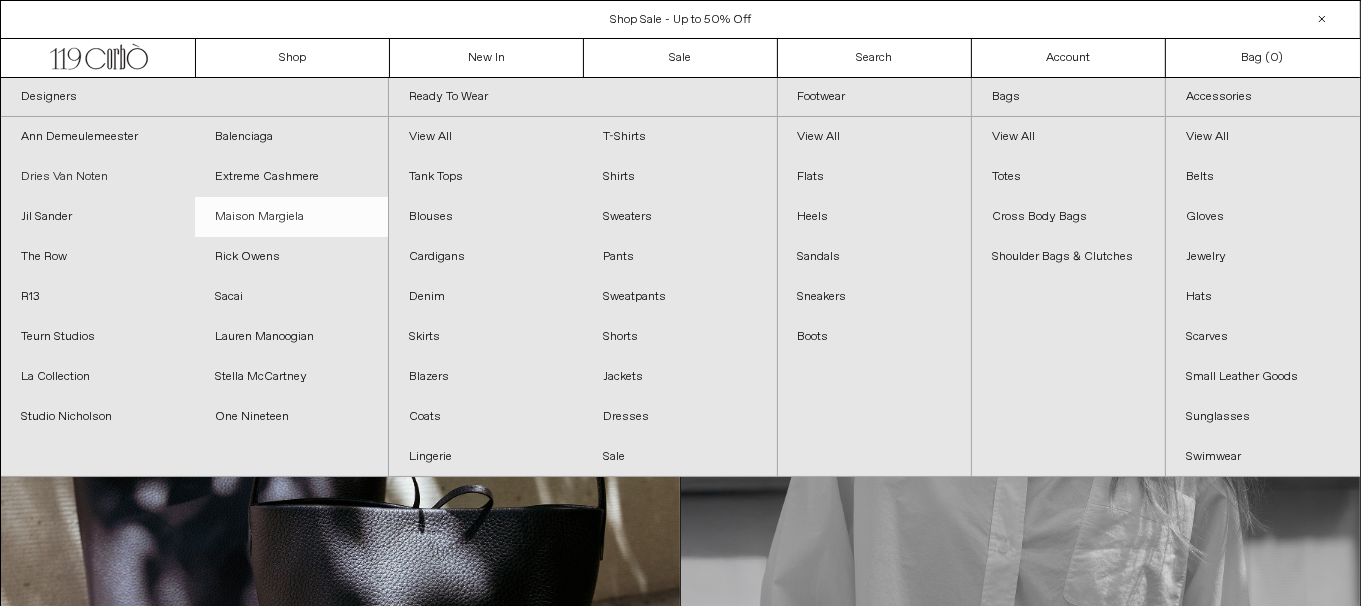 drag, startPoint x: 116, startPoint y: 177, endPoint x: 196, endPoint y: 197, distance: 82.46211 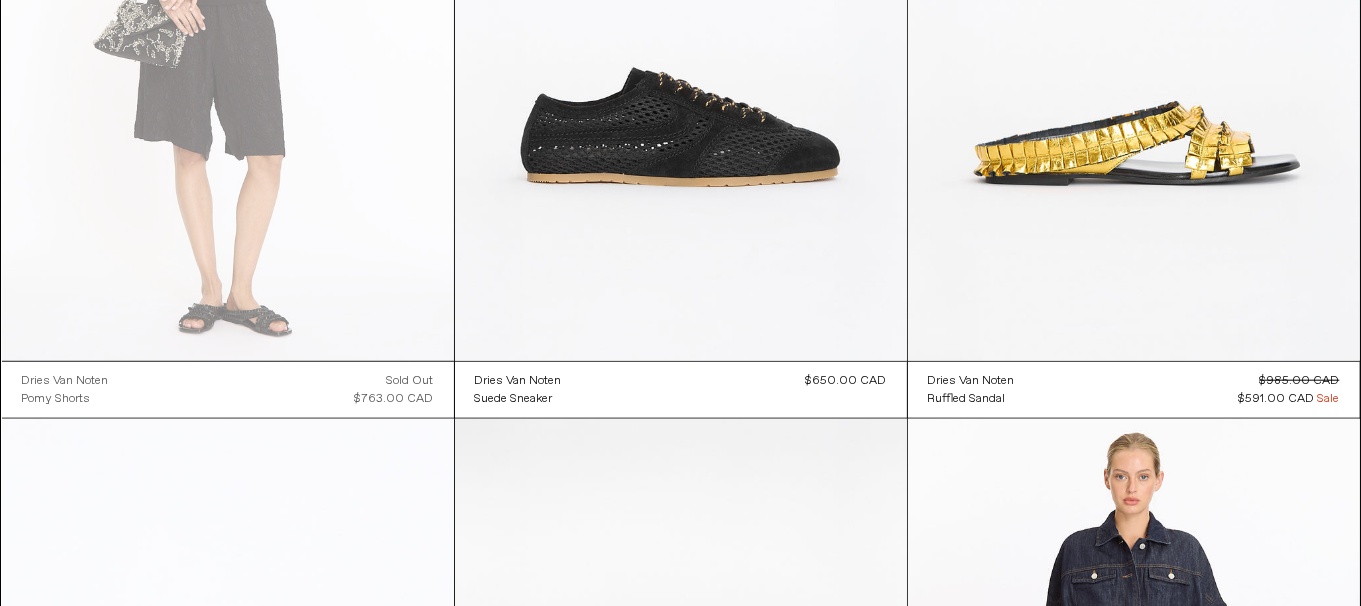 scroll, scrollTop: 2000, scrollLeft: 0, axis: vertical 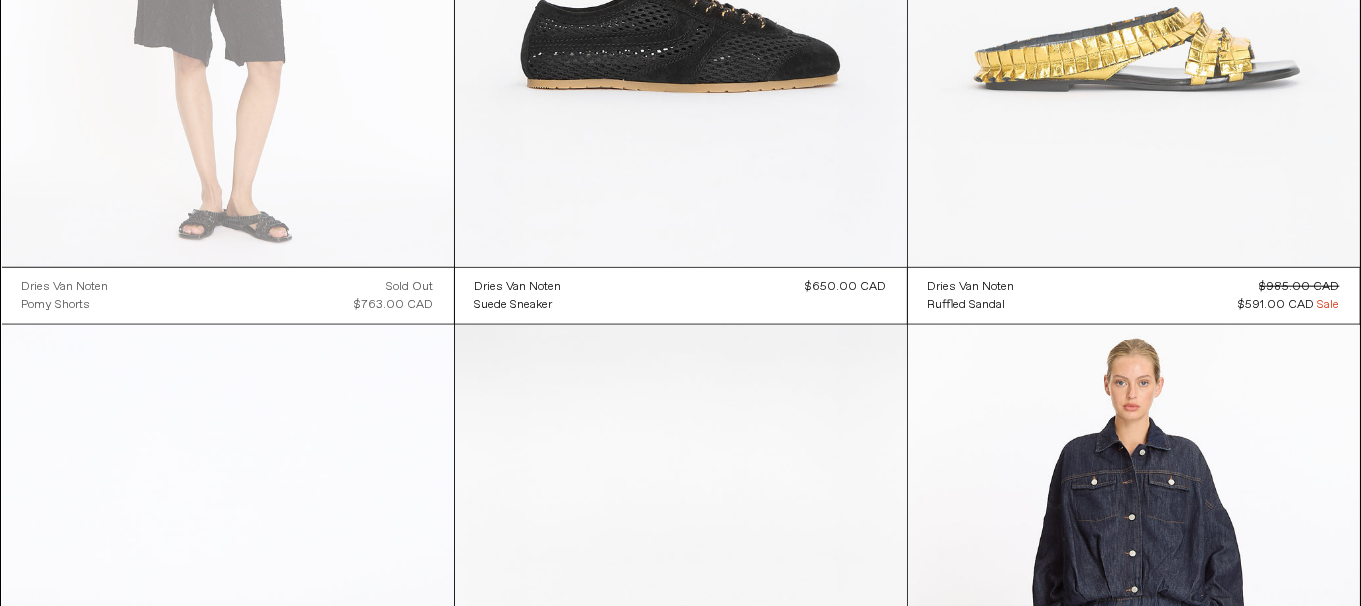 click at bounding box center [1134, -72] 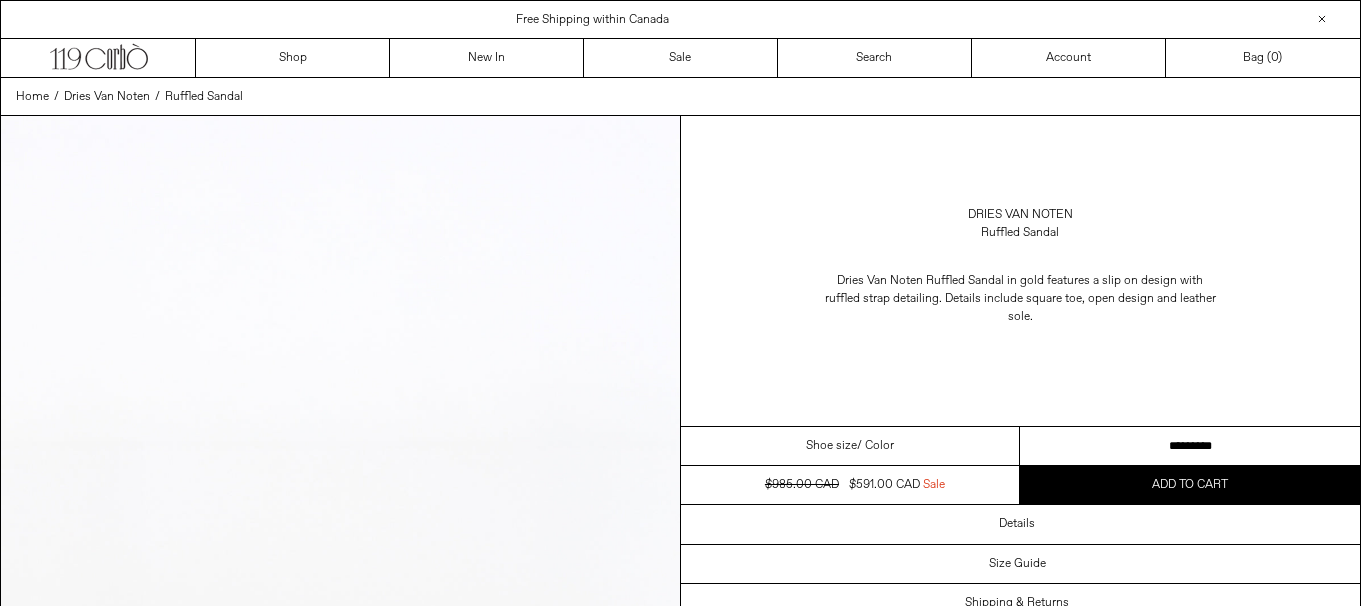 click on "**********" at bounding box center [1190, 446] 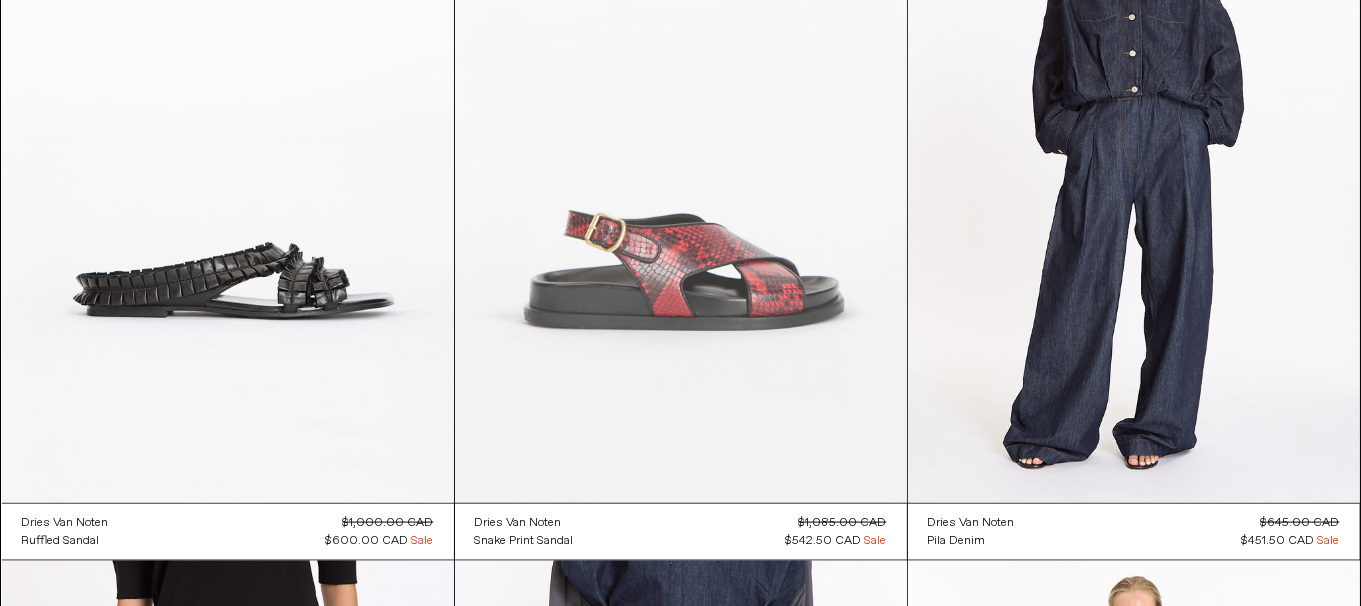 scroll, scrollTop: 0, scrollLeft: 0, axis: both 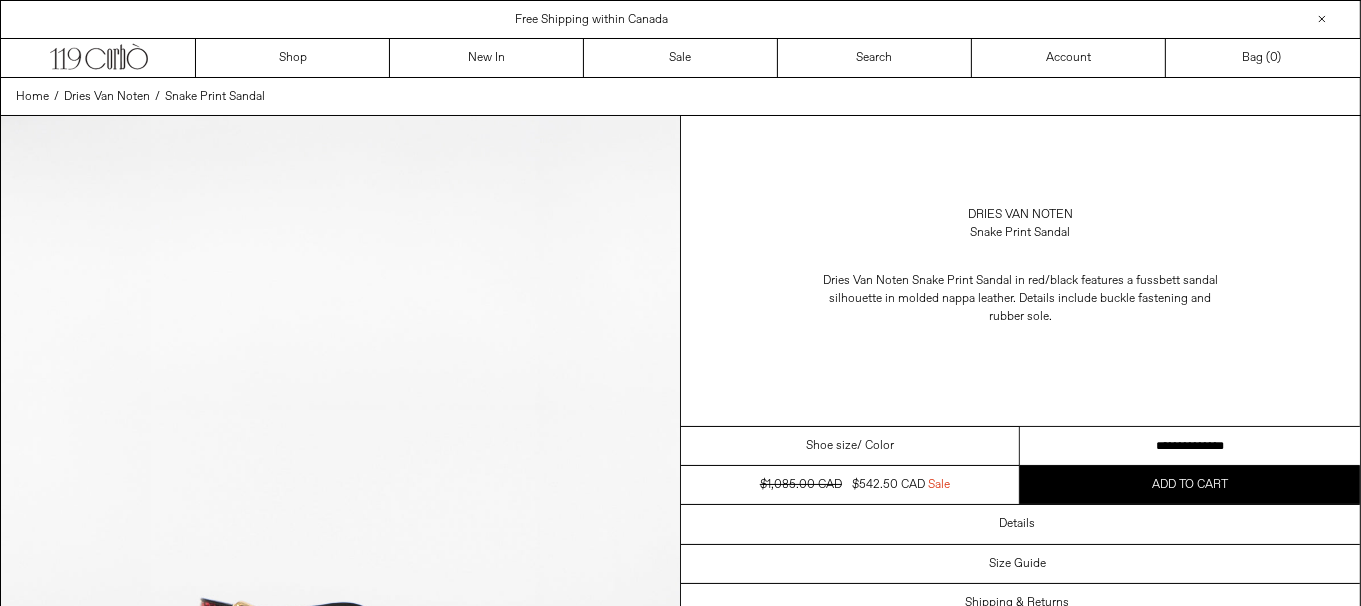 drag, startPoint x: 1226, startPoint y: 446, endPoint x: 1241, endPoint y: 429, distance: 22.671568 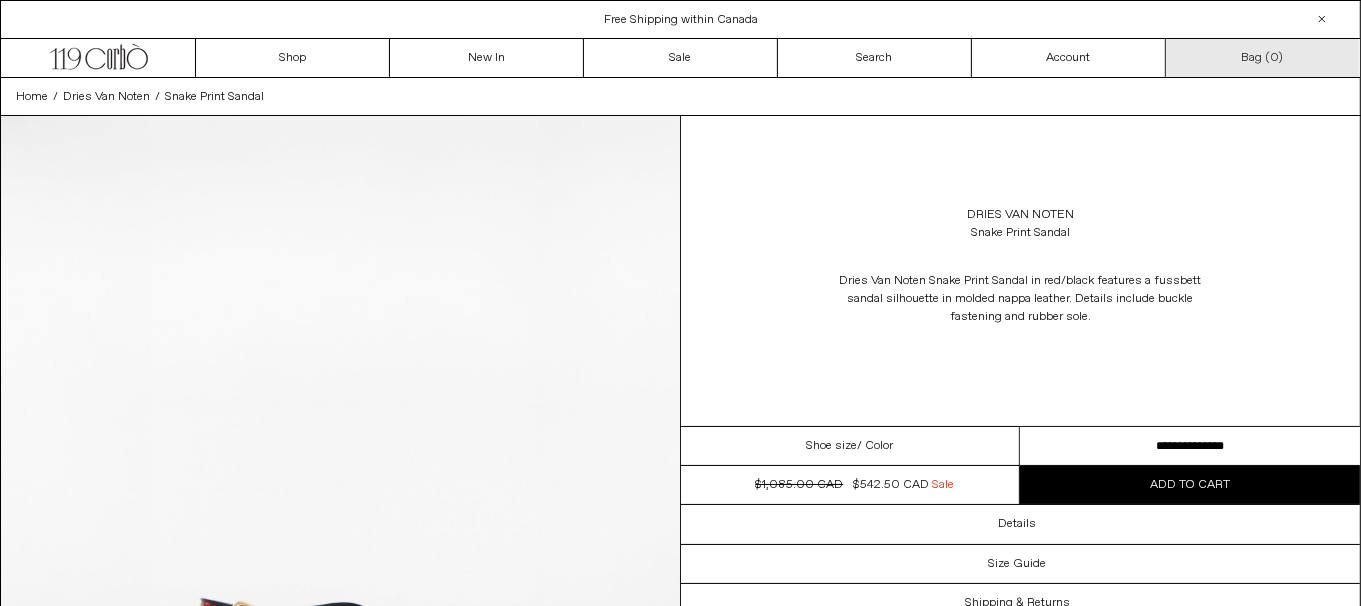 scroll, scrollTop: 0, scrollLeft: 0, axis: both 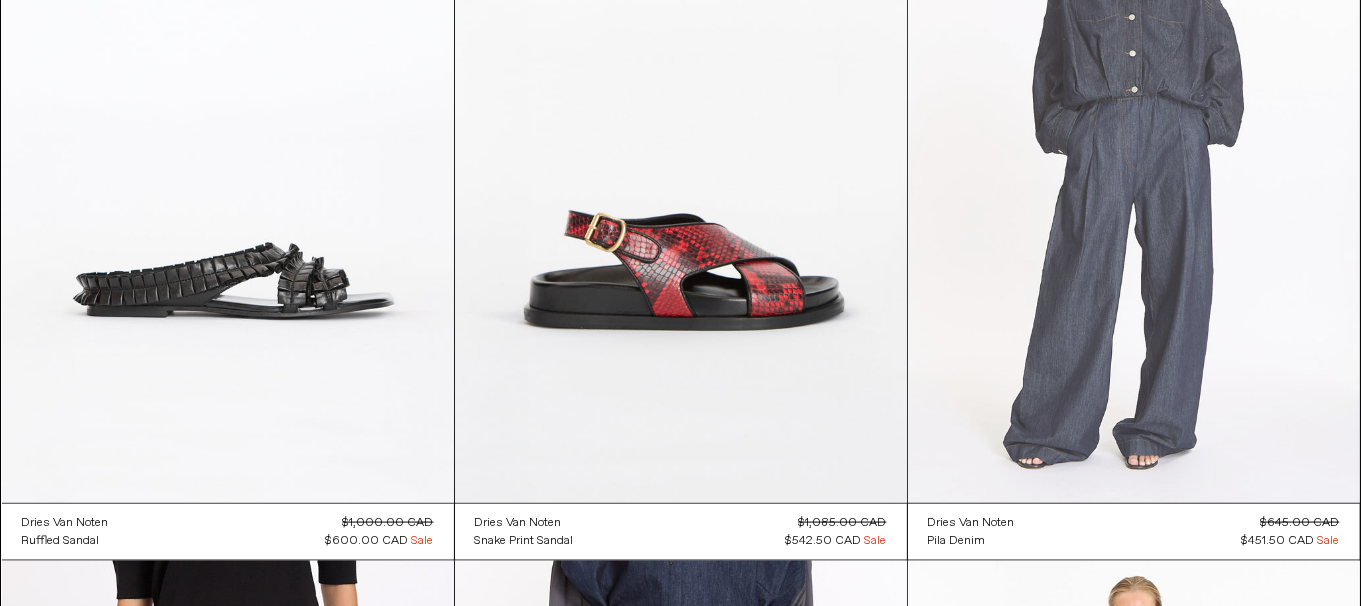 click at bounding box center [1134, 164] 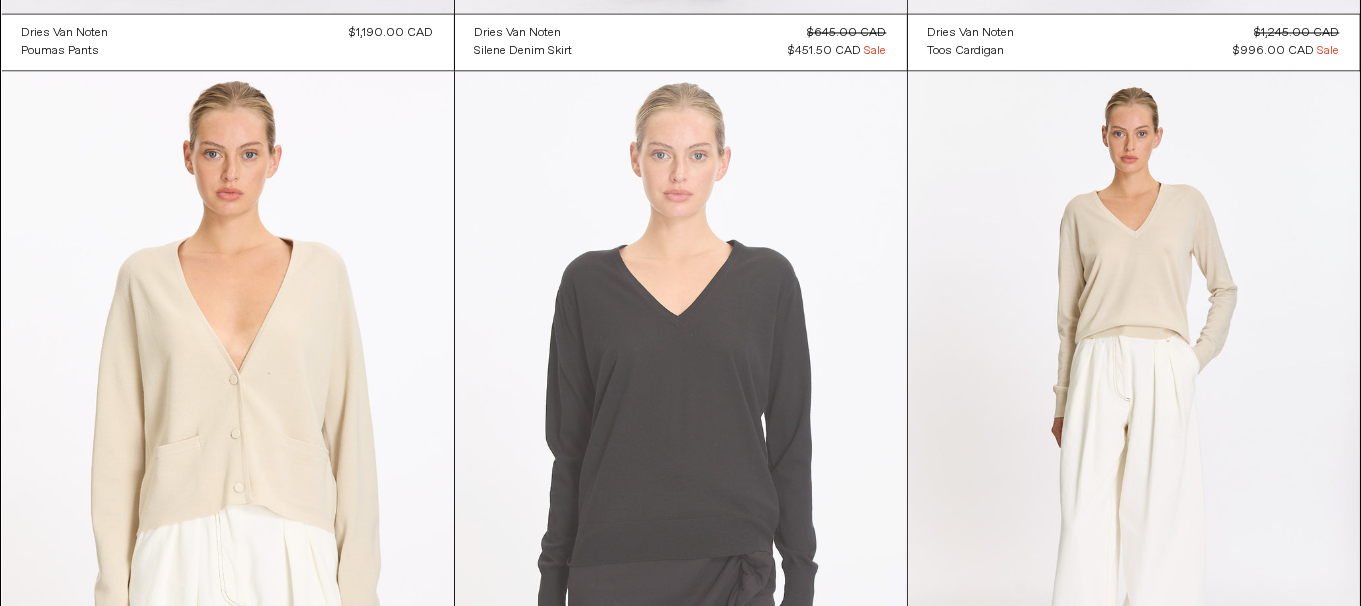 scroll, scrollTop: 3900, scrollLeft: 0, axis: vertical 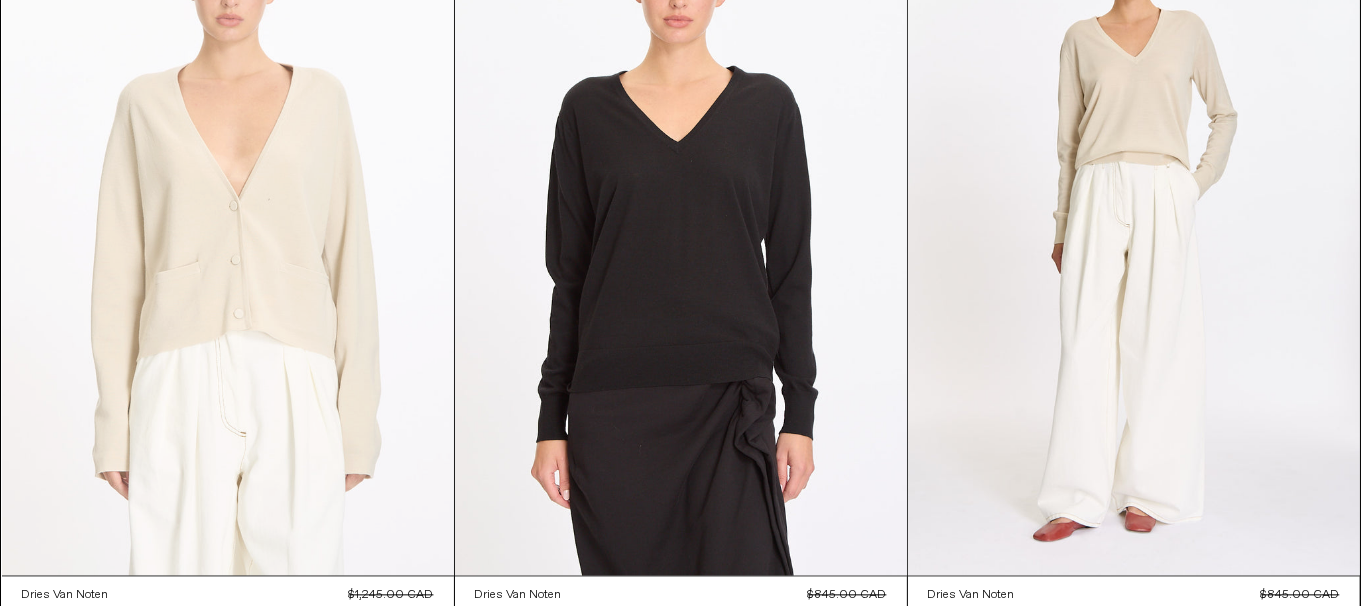 click at bounding box center (228, 236) 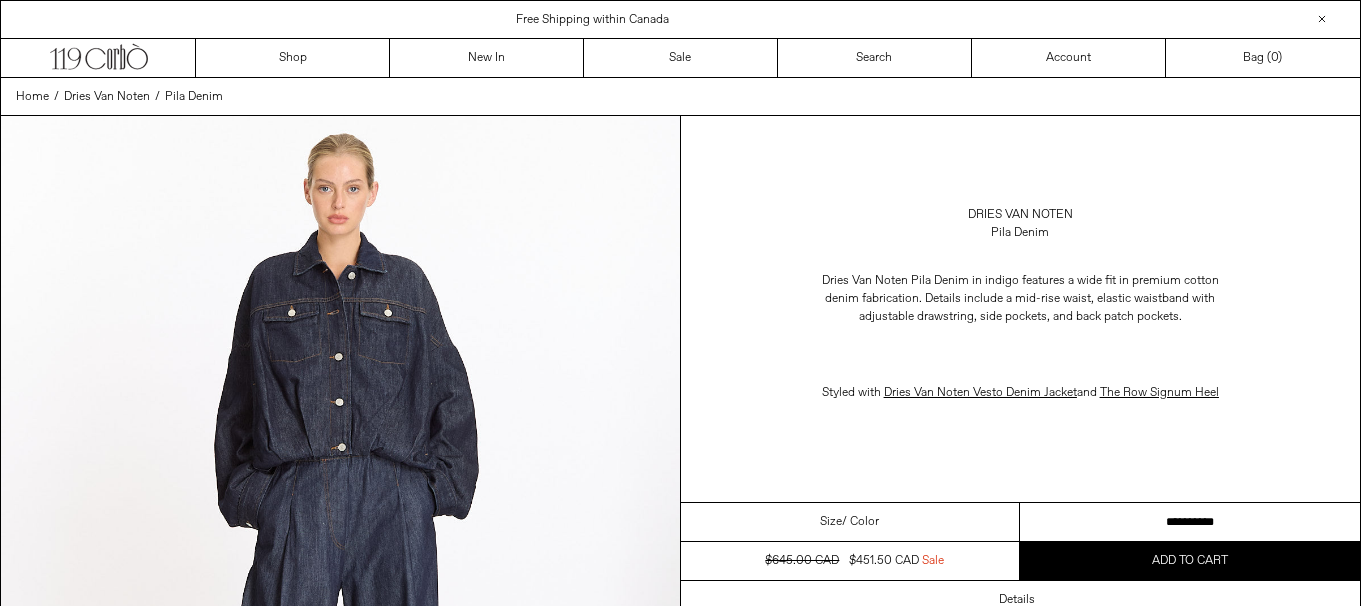 drag, startPoint x: 0, startPoint y: 0, endPoint x: 1350, endPoint y: 181, distance: 1362.0797 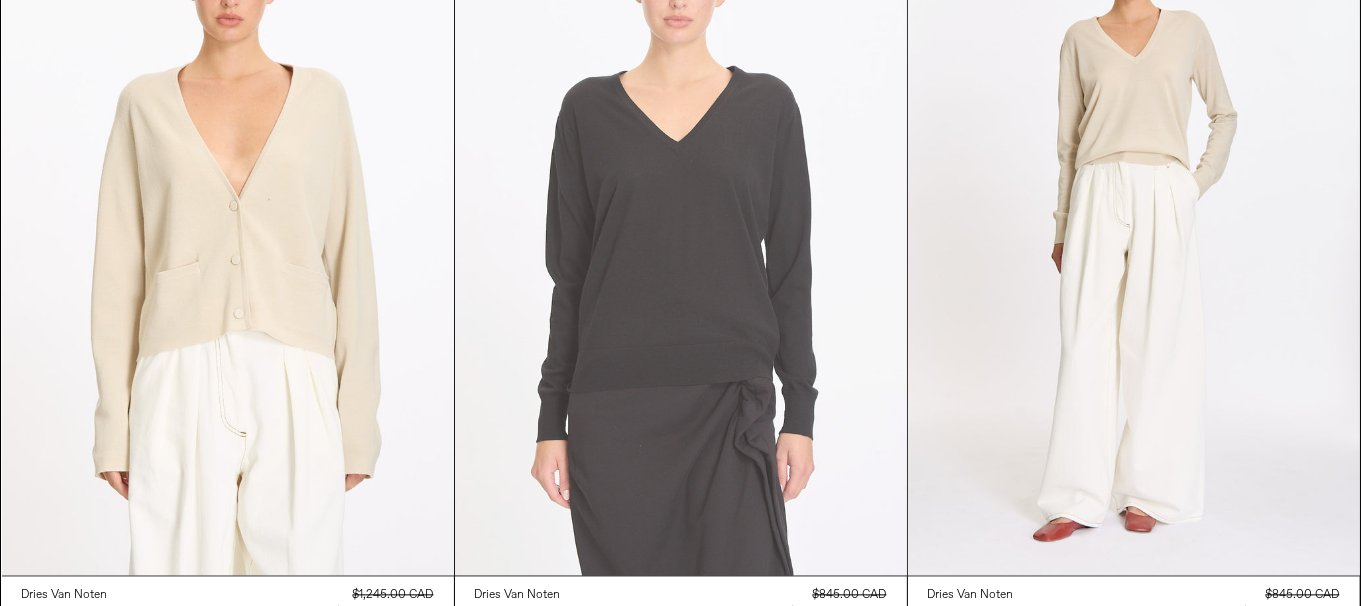 click at bounding box center (681, 236) 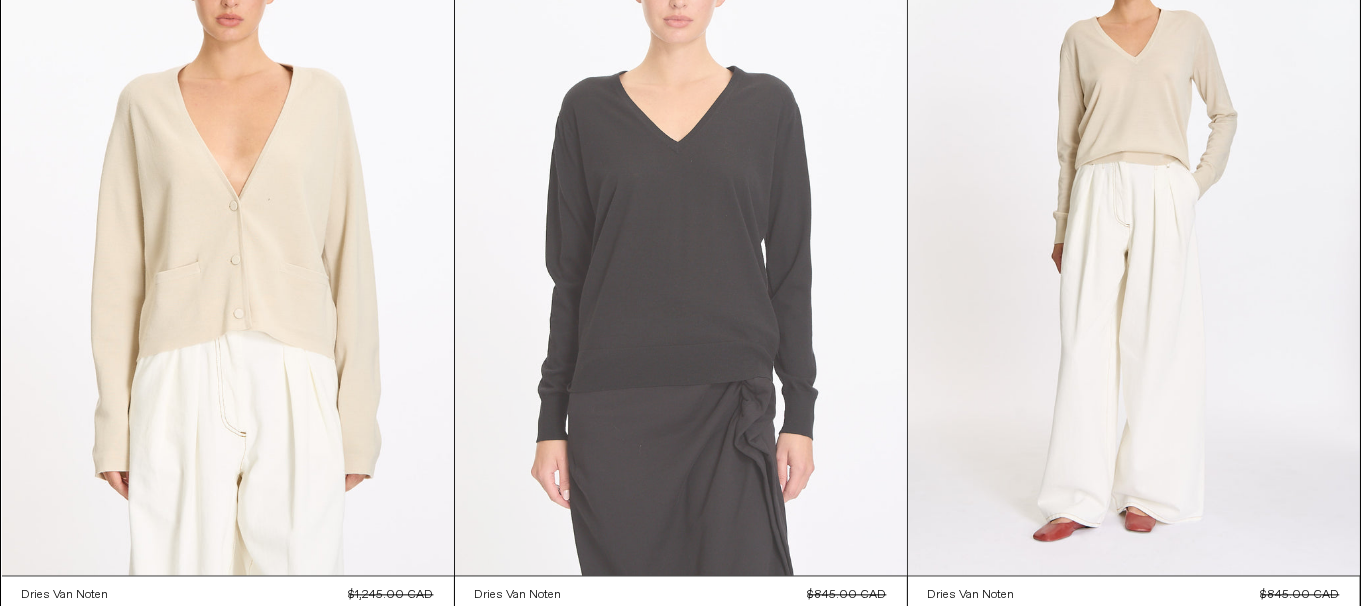 click at bounding box center [681, 236] 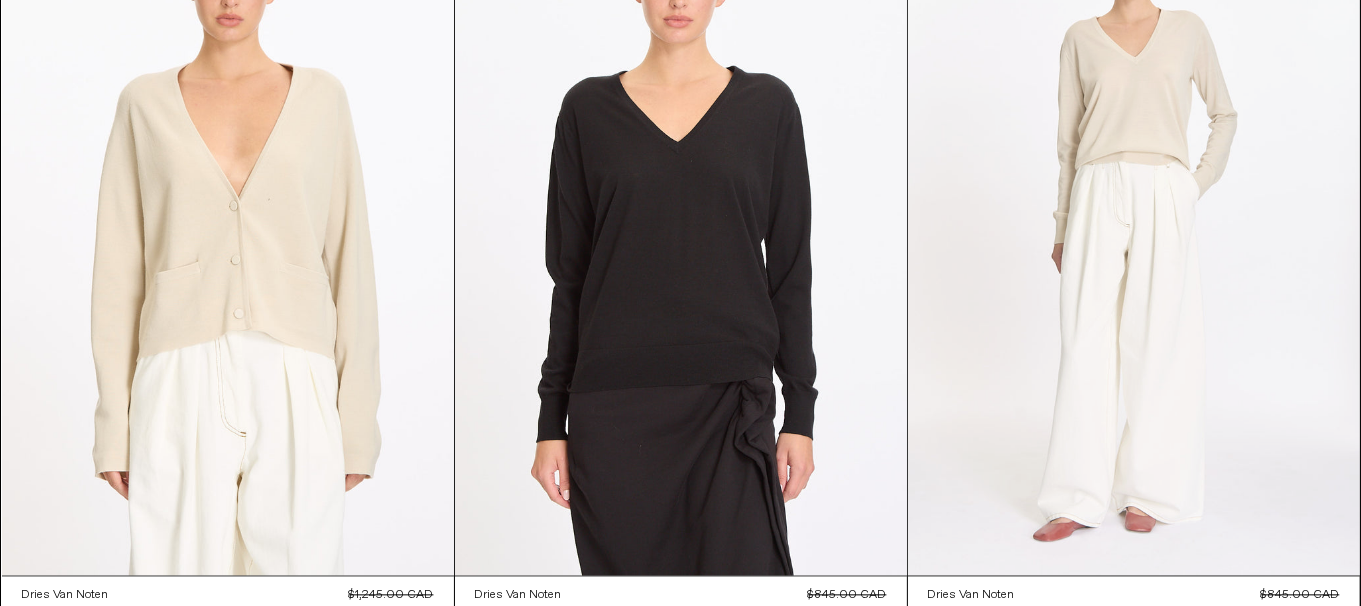 click at bounding box center (1134, 236) 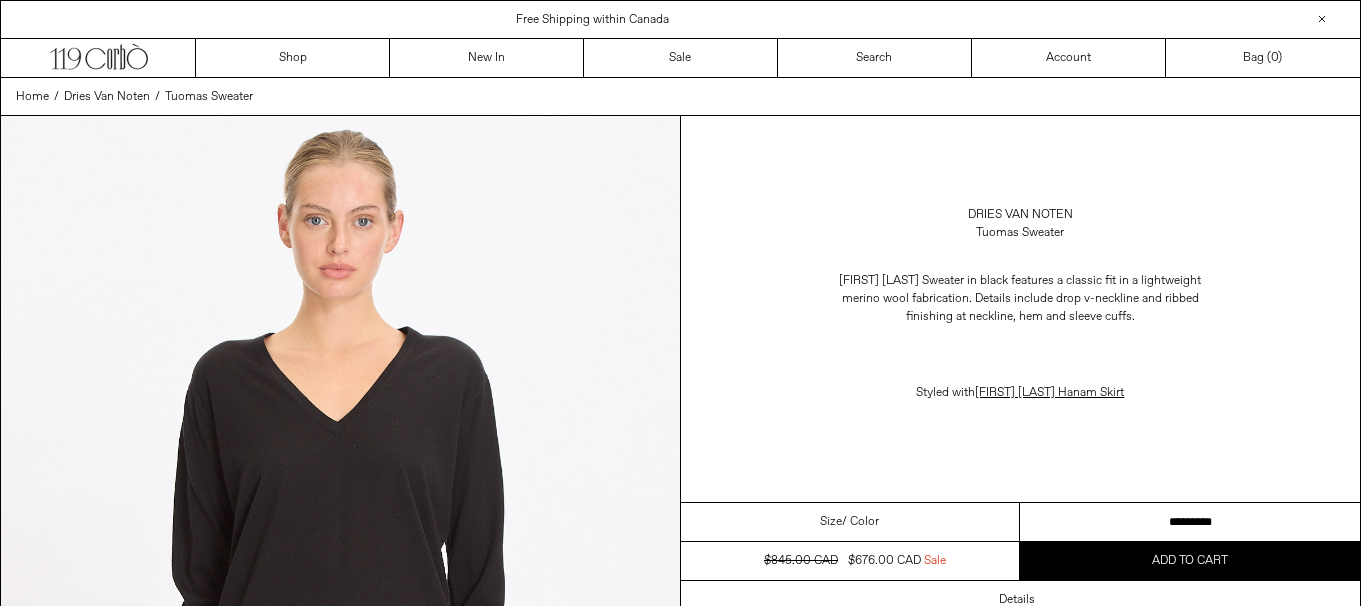 scroll, scrollTop: 0, scrollLeft: 0, axis: both 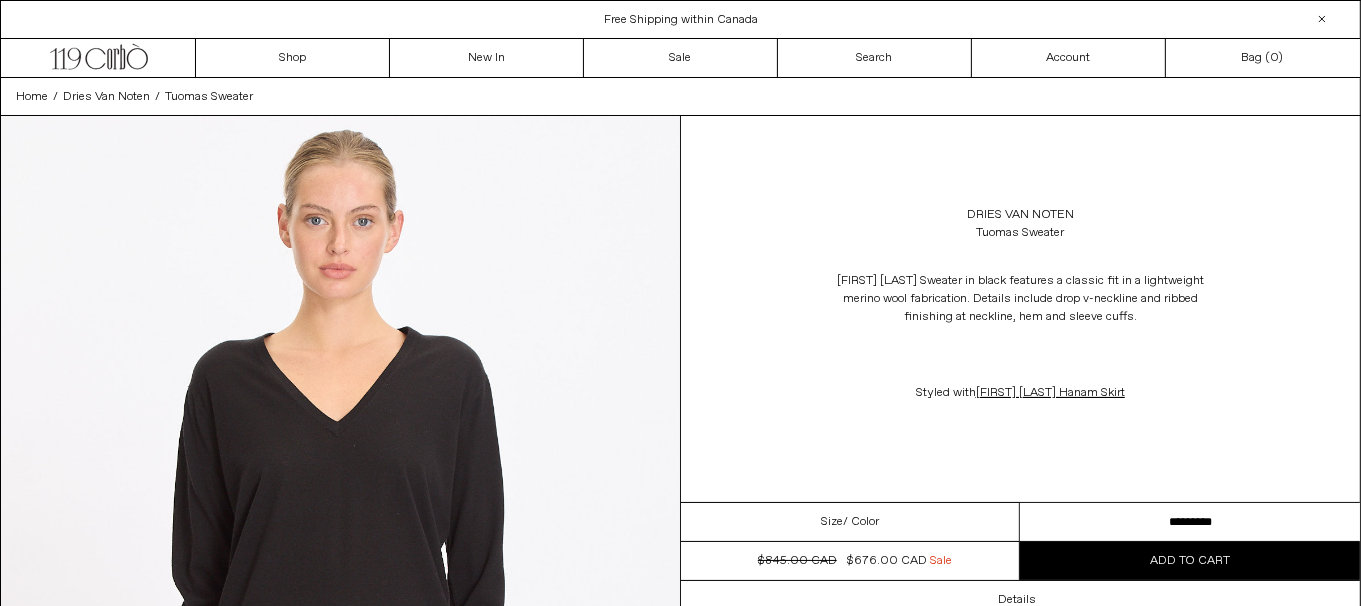 click on "**********" at bounding box center (1190, 522) 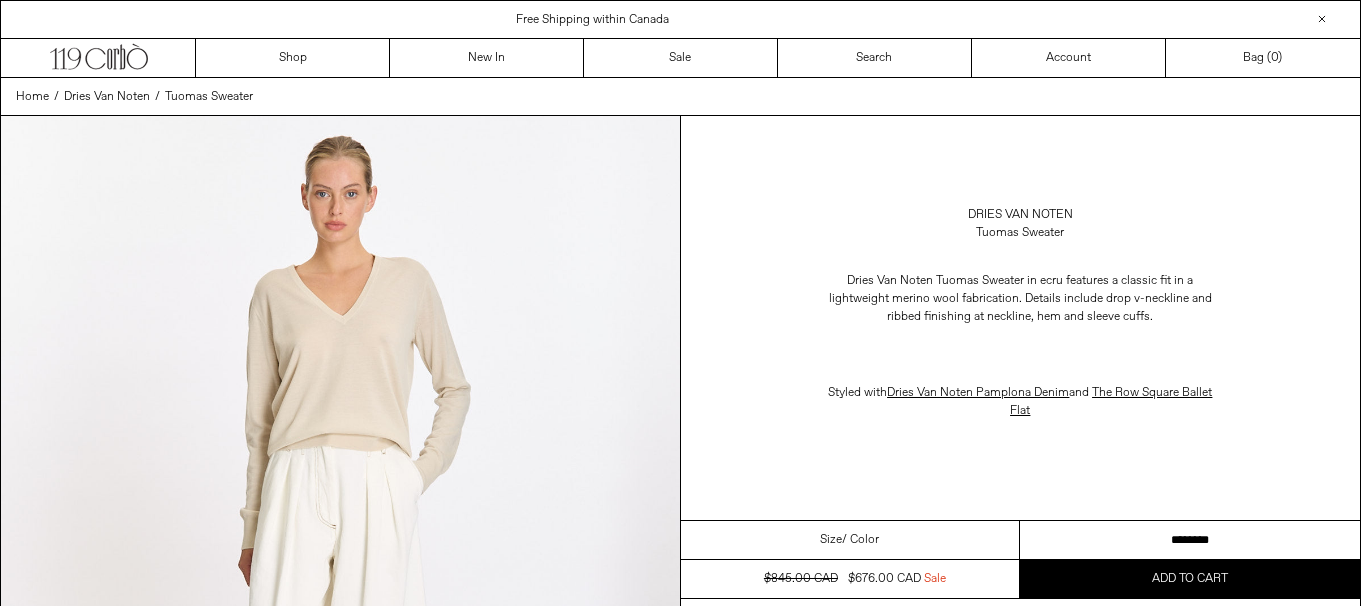scroll, scrollTop: 0, scrollLeft: 0, axis: both 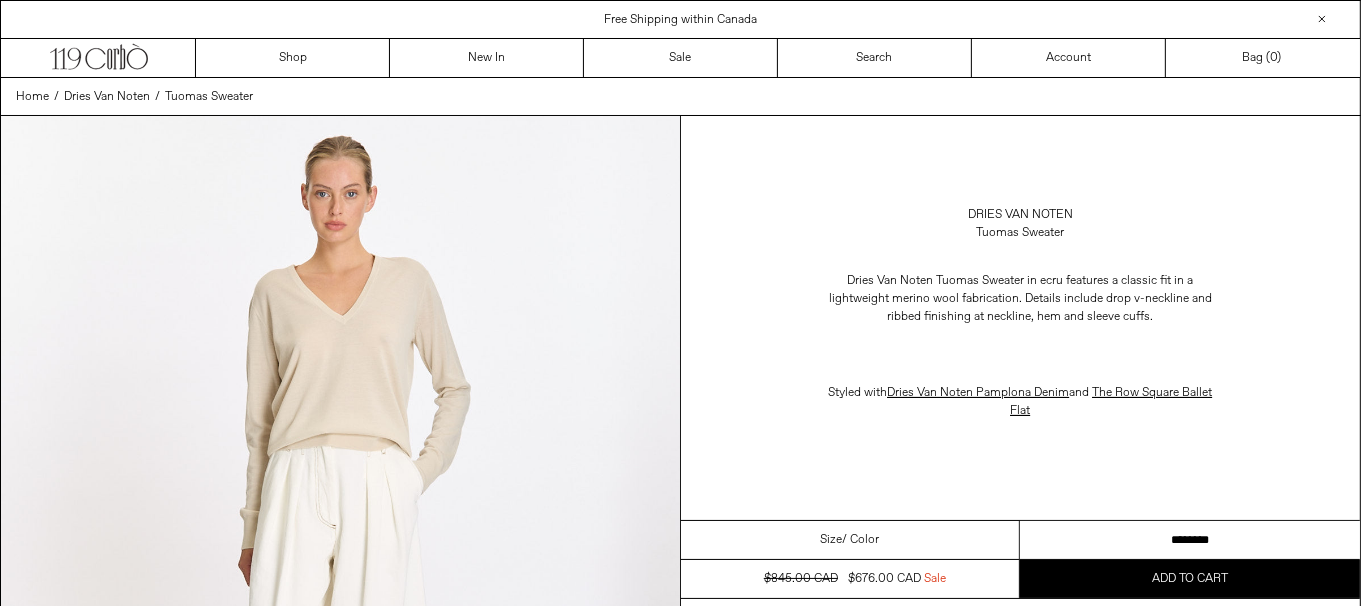 click on "**********" at bounding box center (1190, 540) 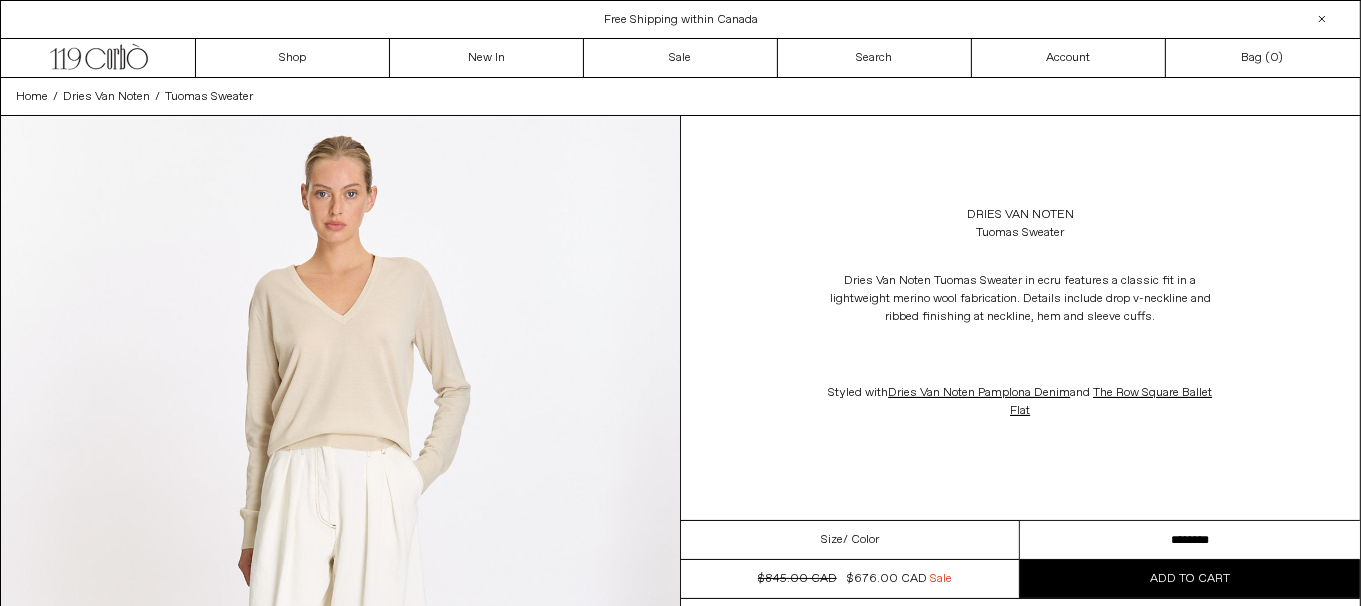 scroll, scrollTop: 0, scrollLeft: 0, axis: both 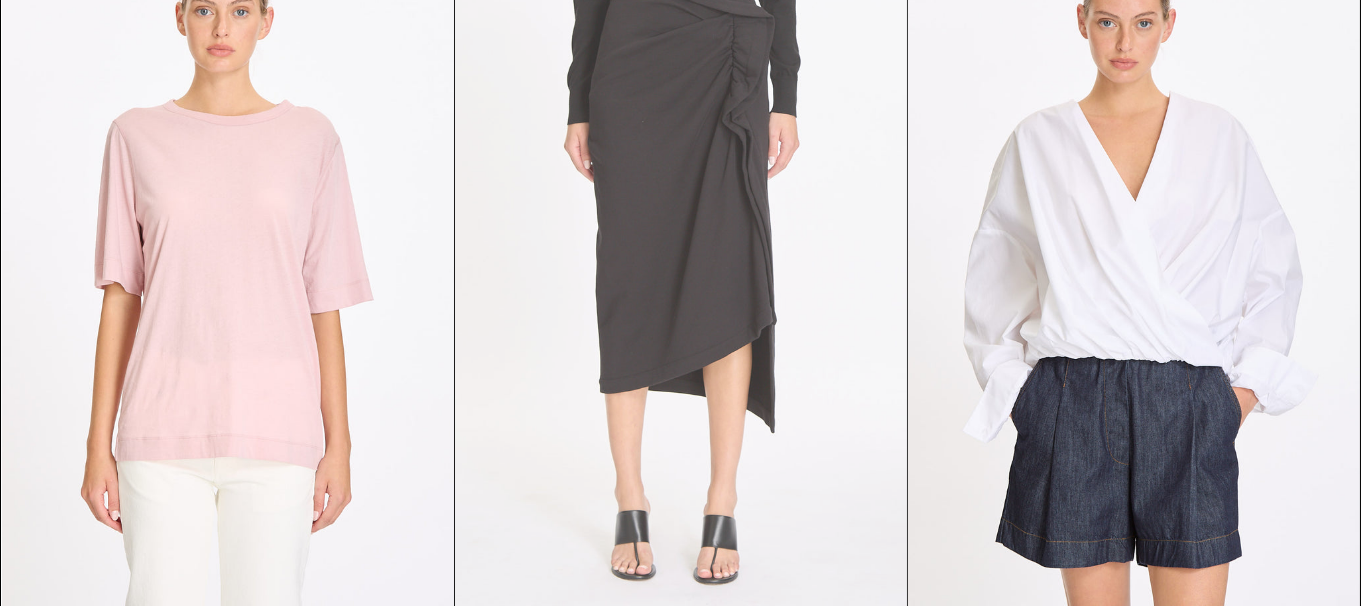 click at bounding box center (681, 272) 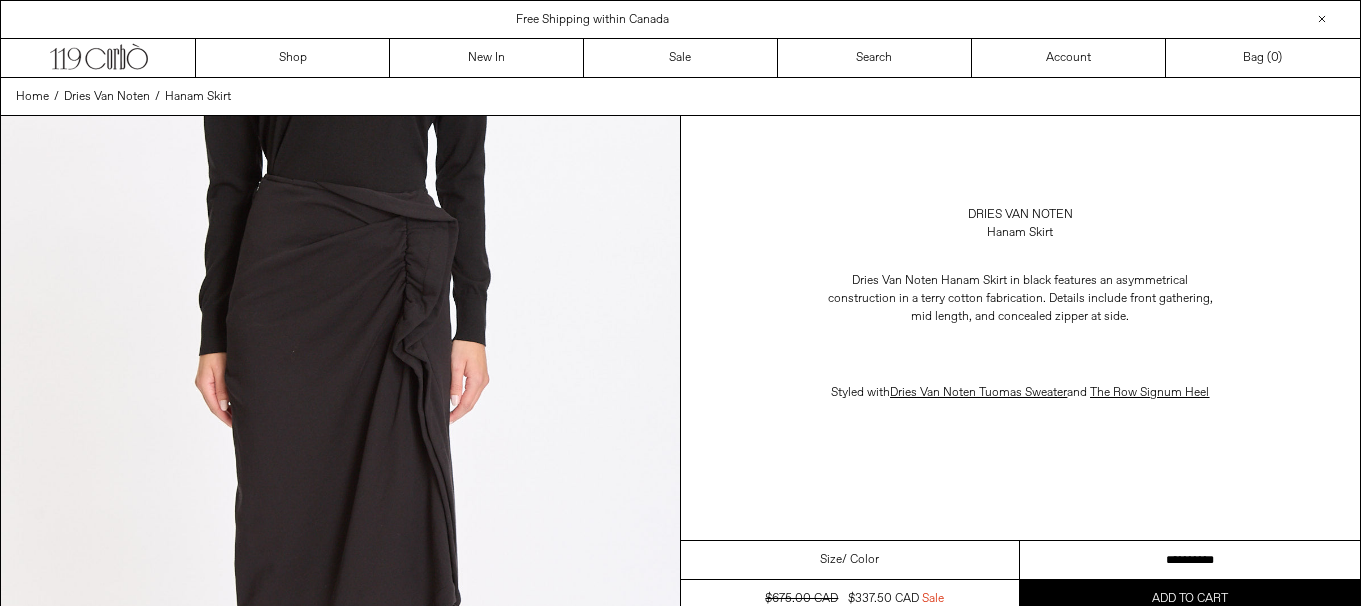scroll, scrollTop: 0, scrollLeft: 0, axis: both 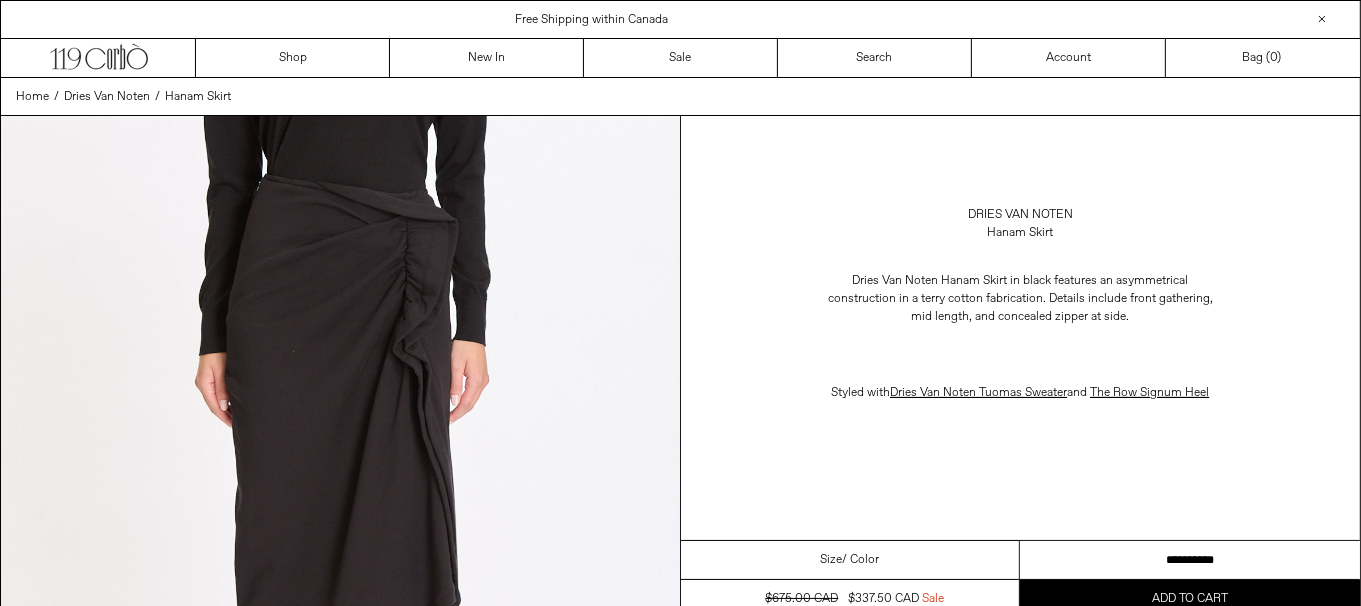 click on "**********" at bounding box center [1190, 560] 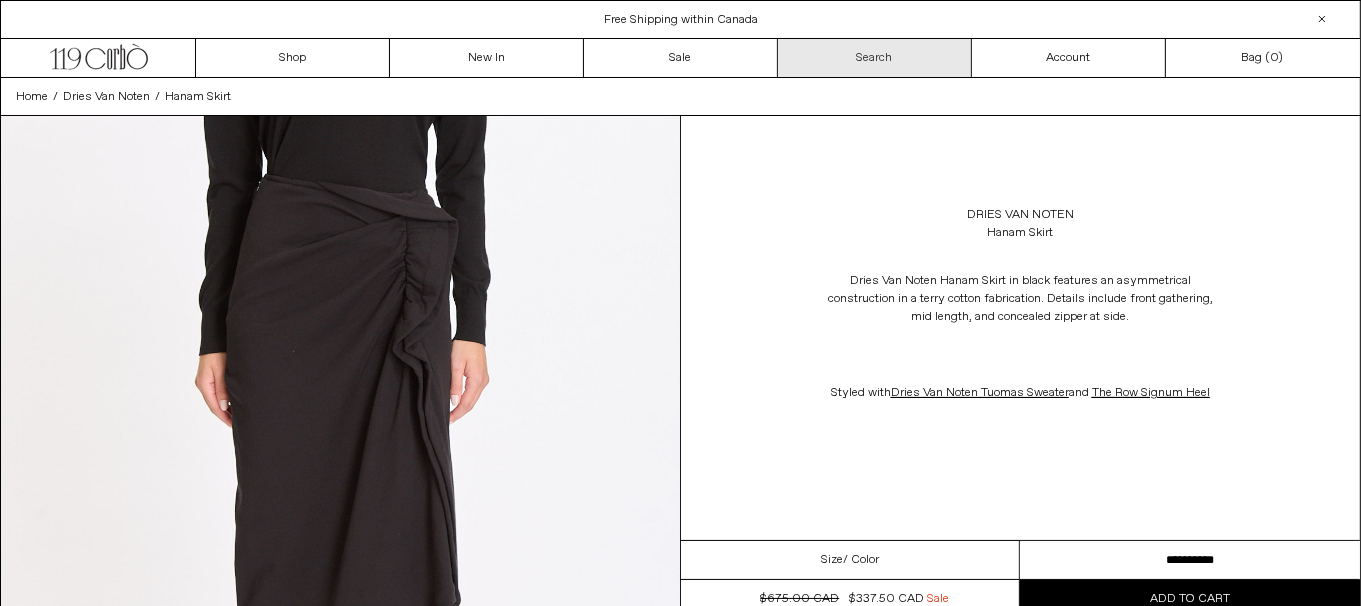 scroll, scrollTop: 0, scrollLeft: 0, axis: both 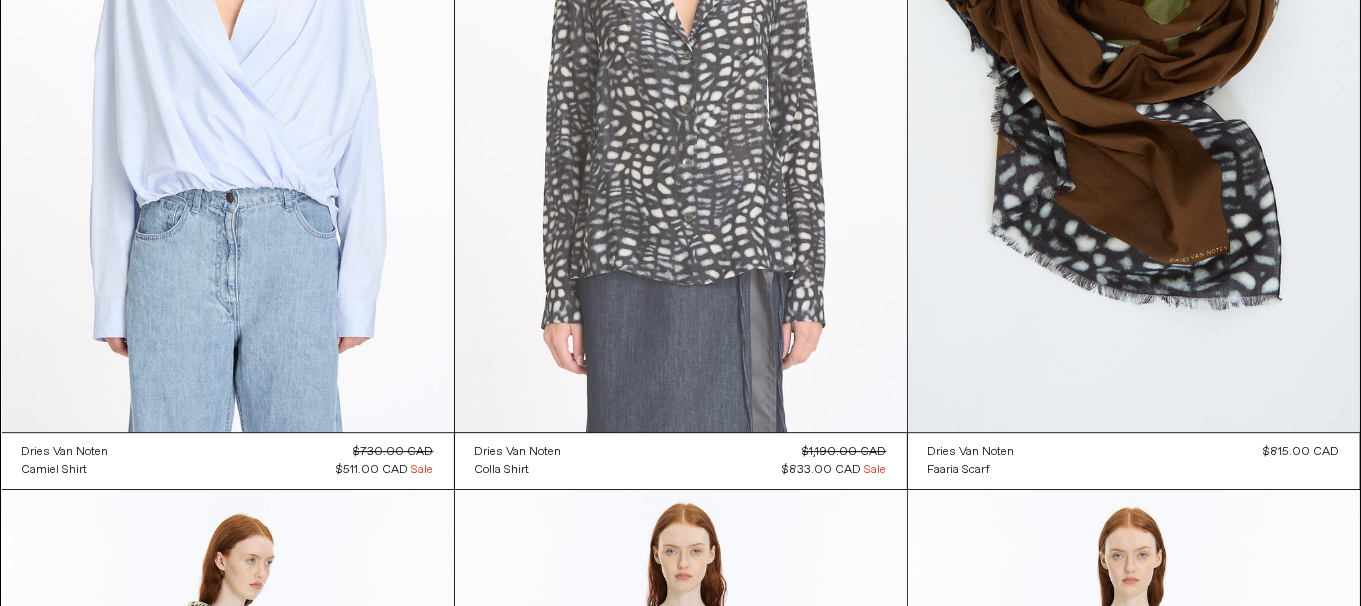 click at bounding box center (681, 93) 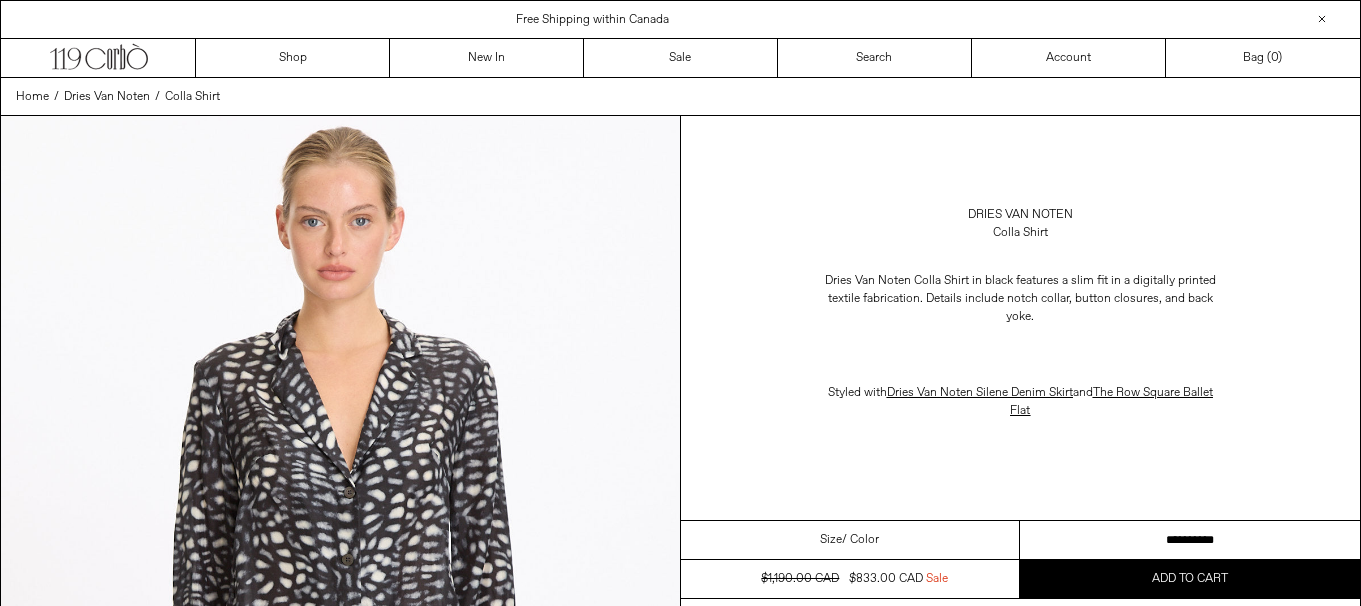 scroll, scrollTop: 0, scrollLeft: 0, axis: both 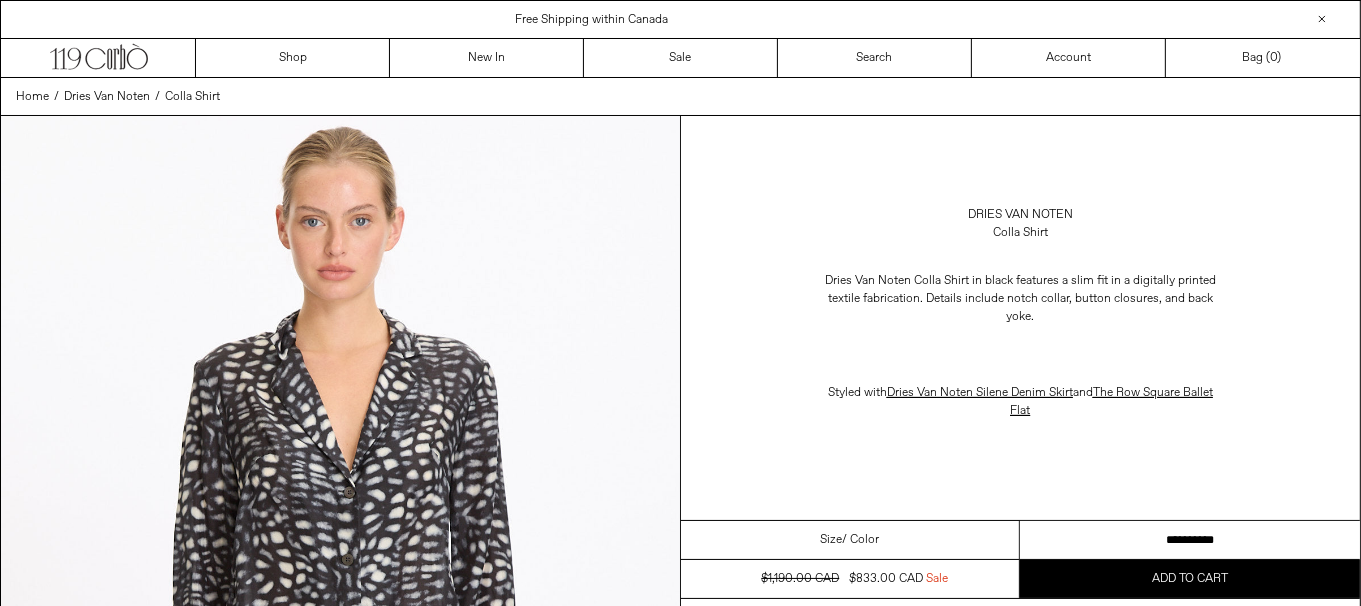 click on "**********" at bounding box center (1190, 540) 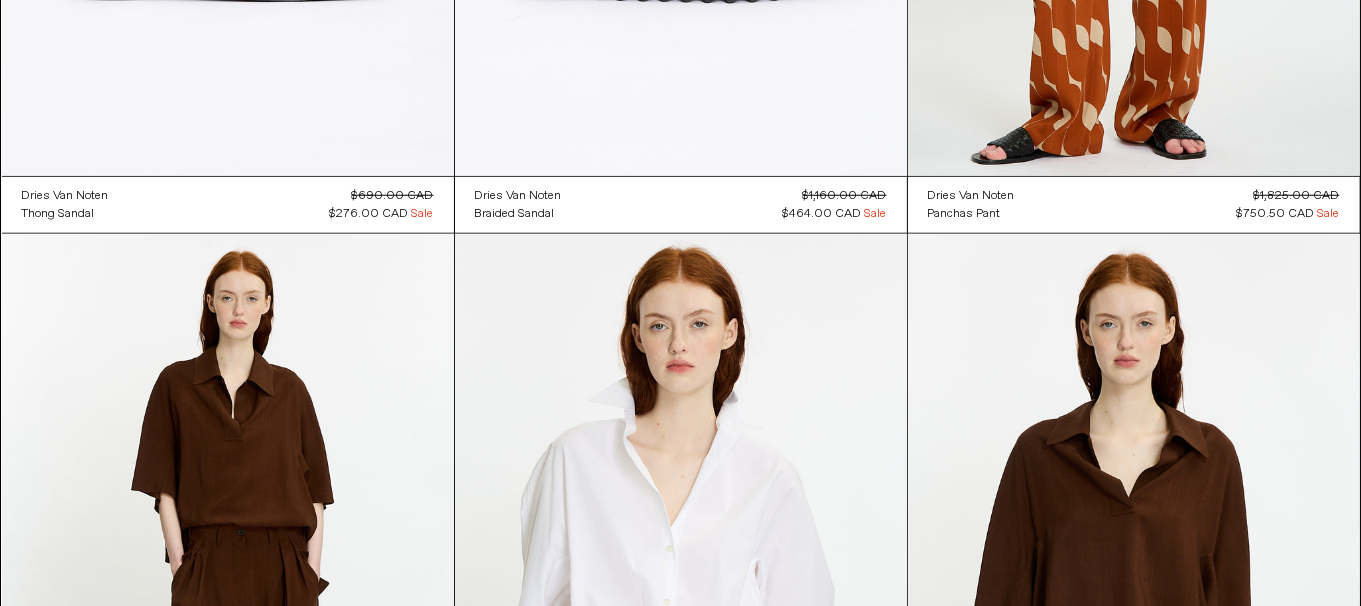 scroll, scrollTop: 9015, scrollLeft: 0, axis: vertical 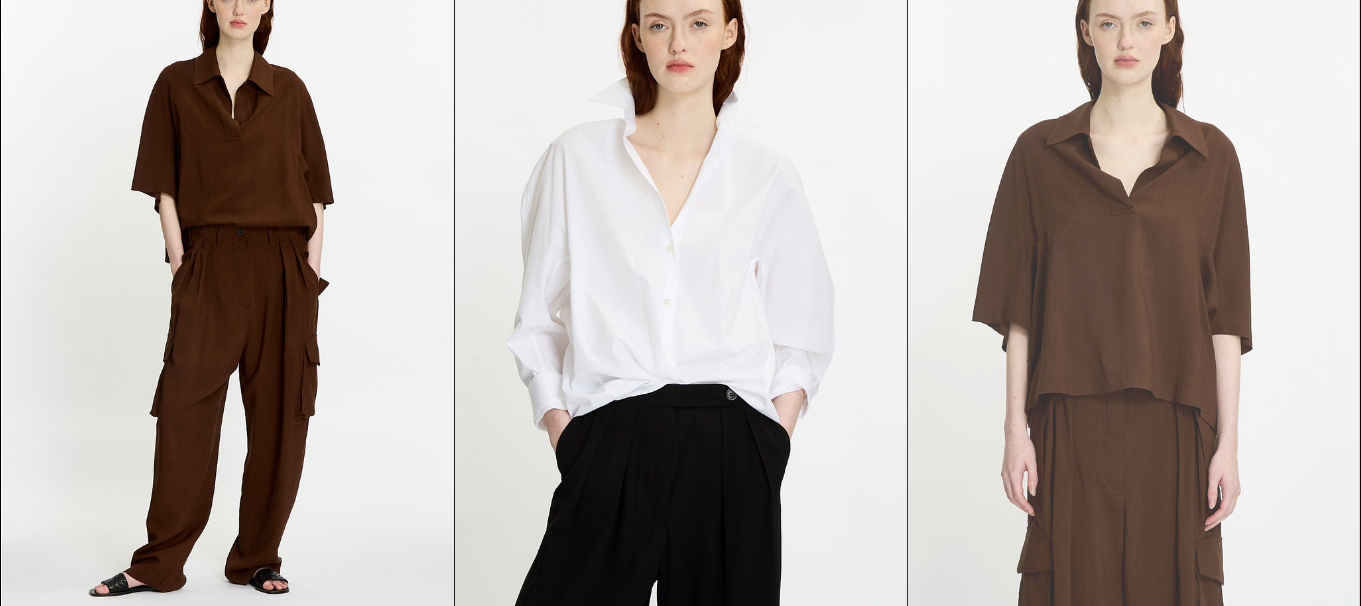 click at bounding box center [1134, 273] 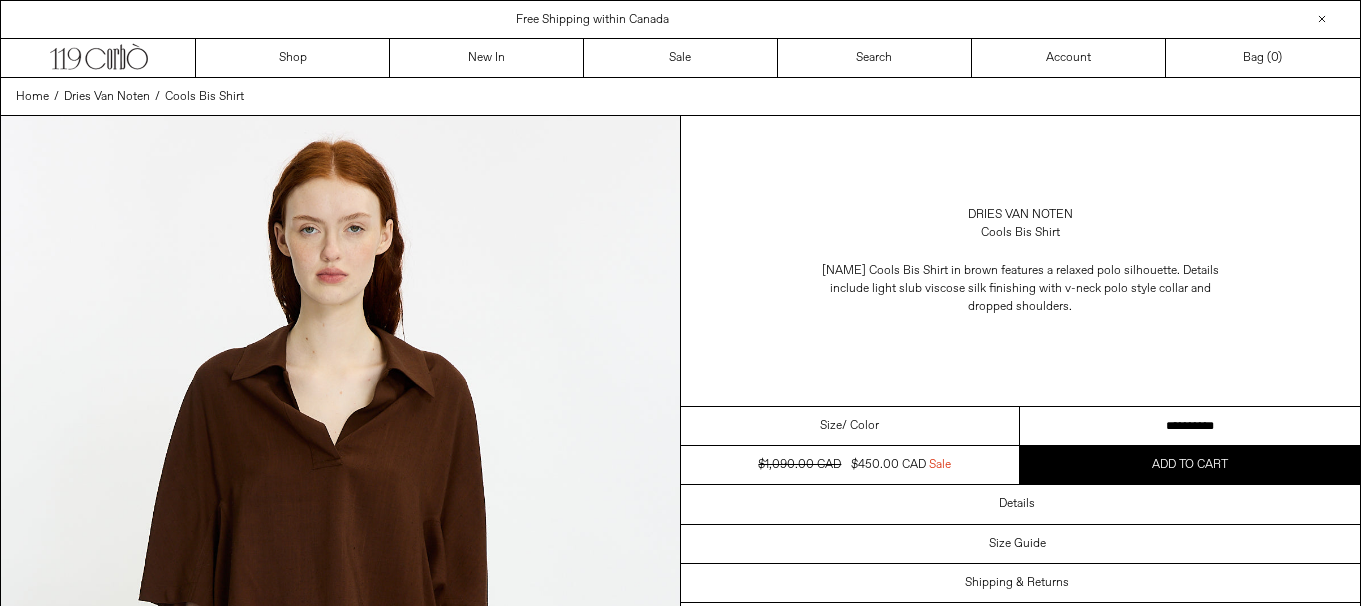 drag, startPoint x: 0, startPoint y: 0, endPoint x: 1202, endPoint y: 417, distance: 1272.2787 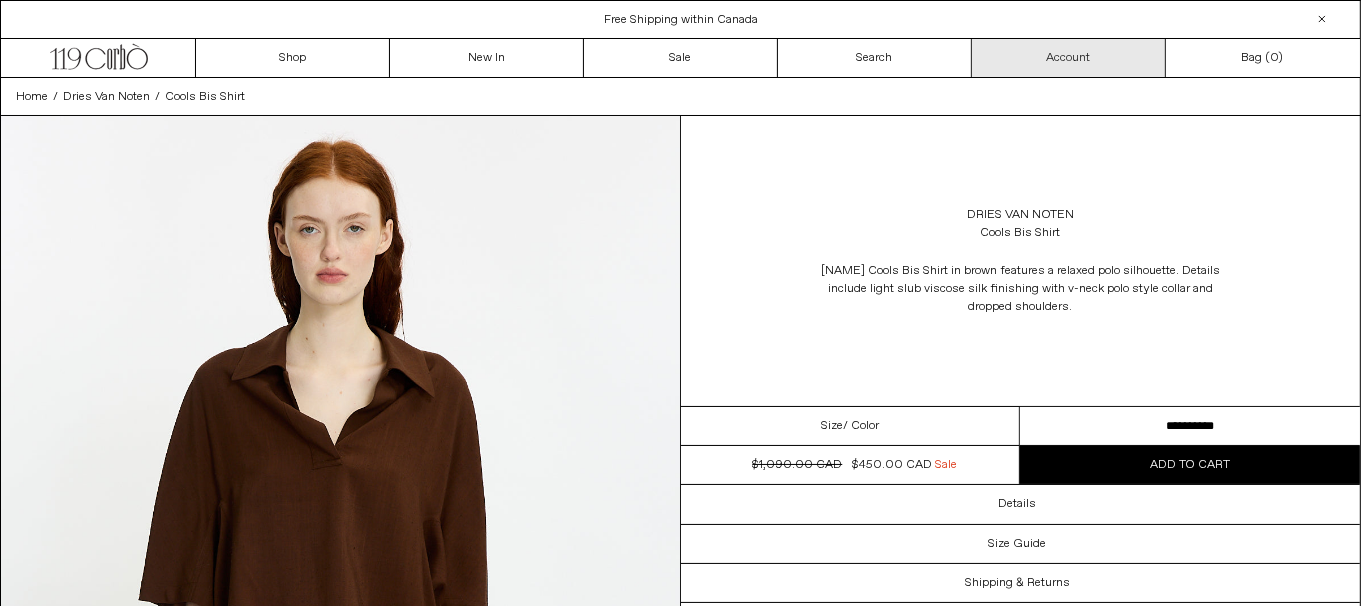 scroll, scrollTop: 0, scrollLeft: 0, axis: both 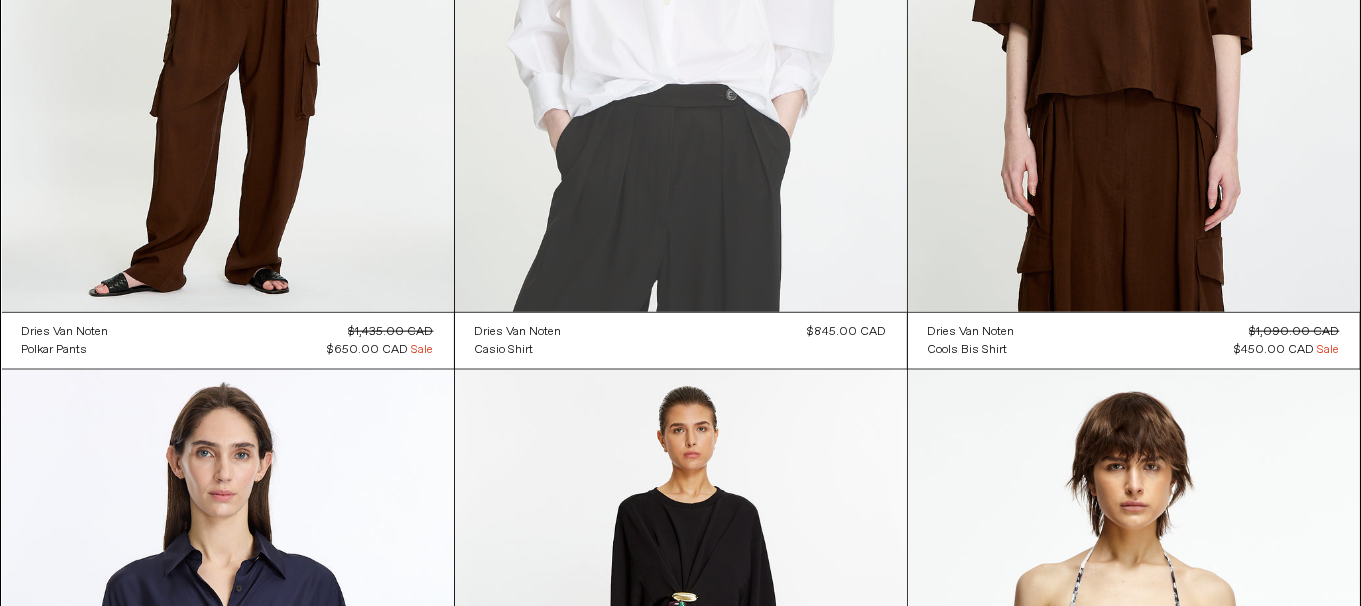 click at bounding box center [681, -27] 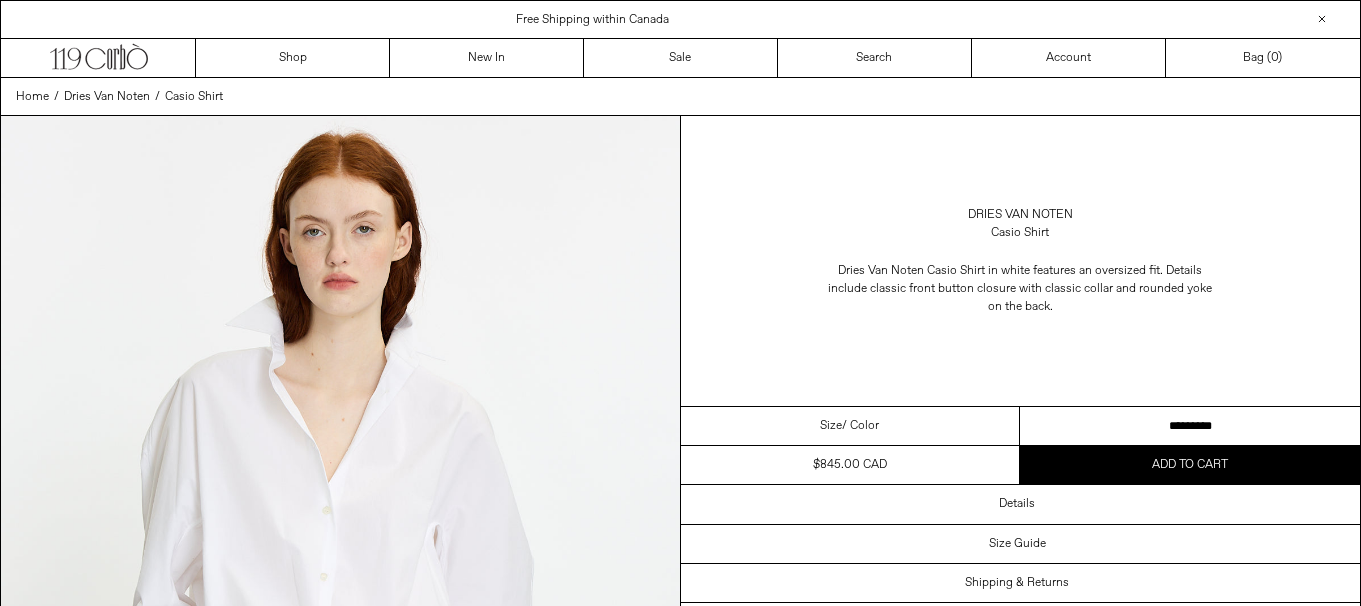 scroll, scrollTop: 0, scrollLeft: 0, axis: both 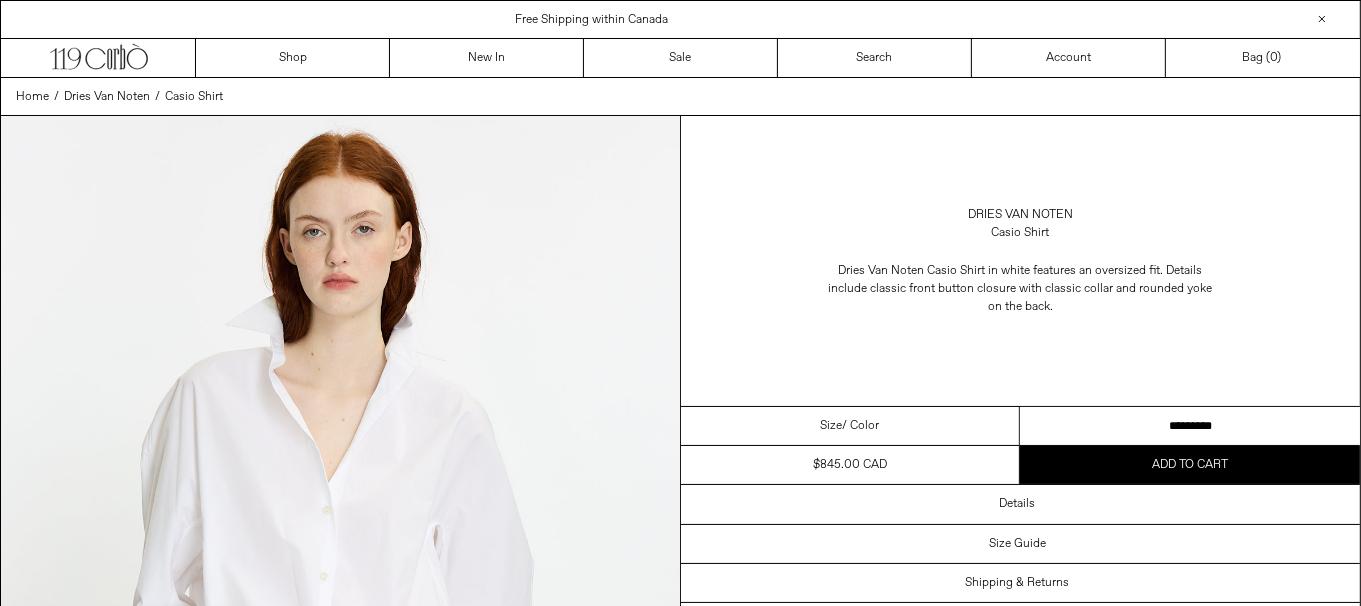 click on "**********" at bounding box center (1190, 426) 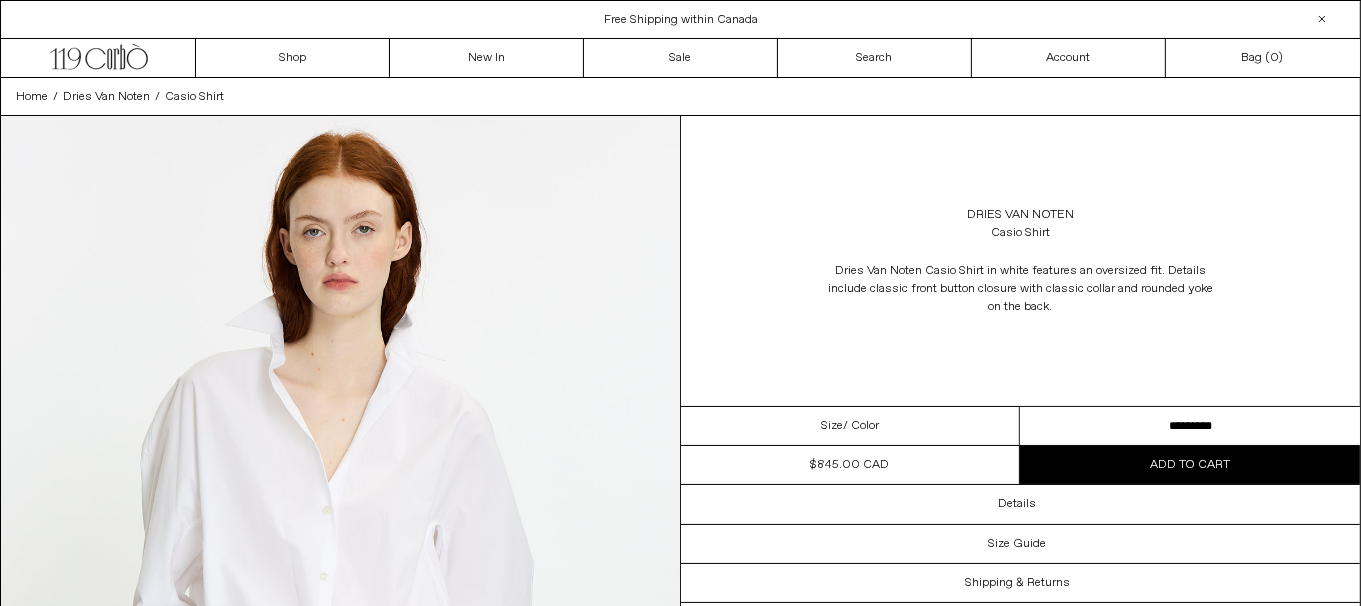 scroll, scrollTop: 0, scrollLeft: 0, axis: both 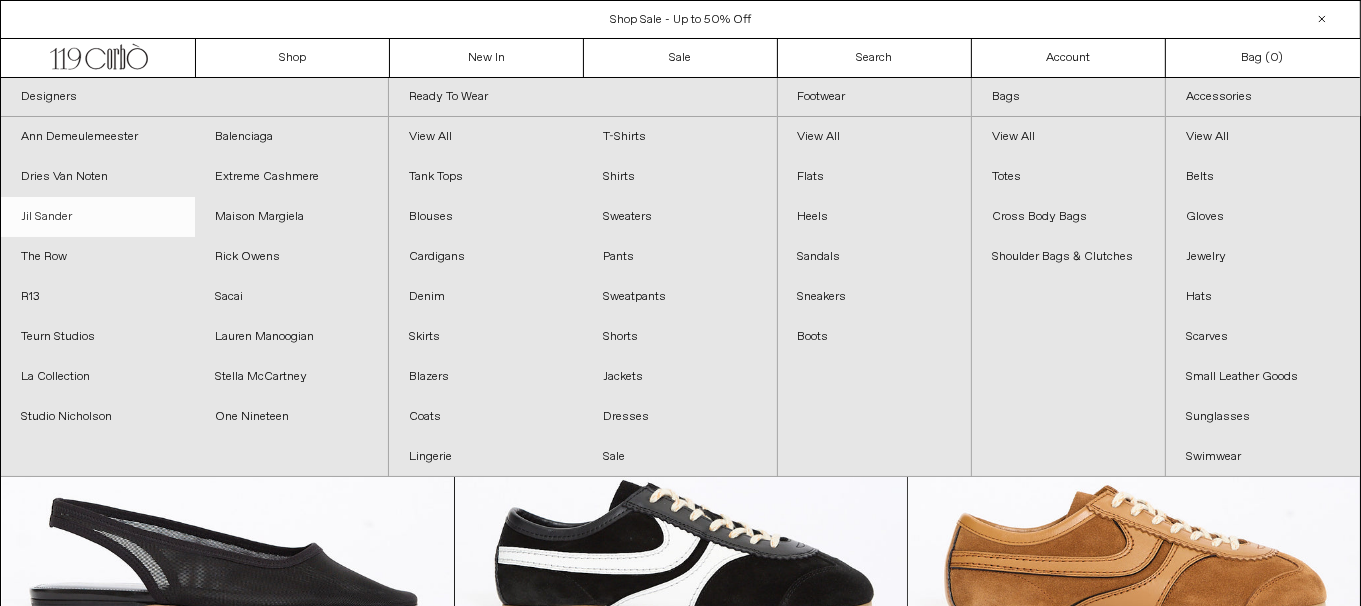 click on "Jil Sander" at bounding box center (98, 217) 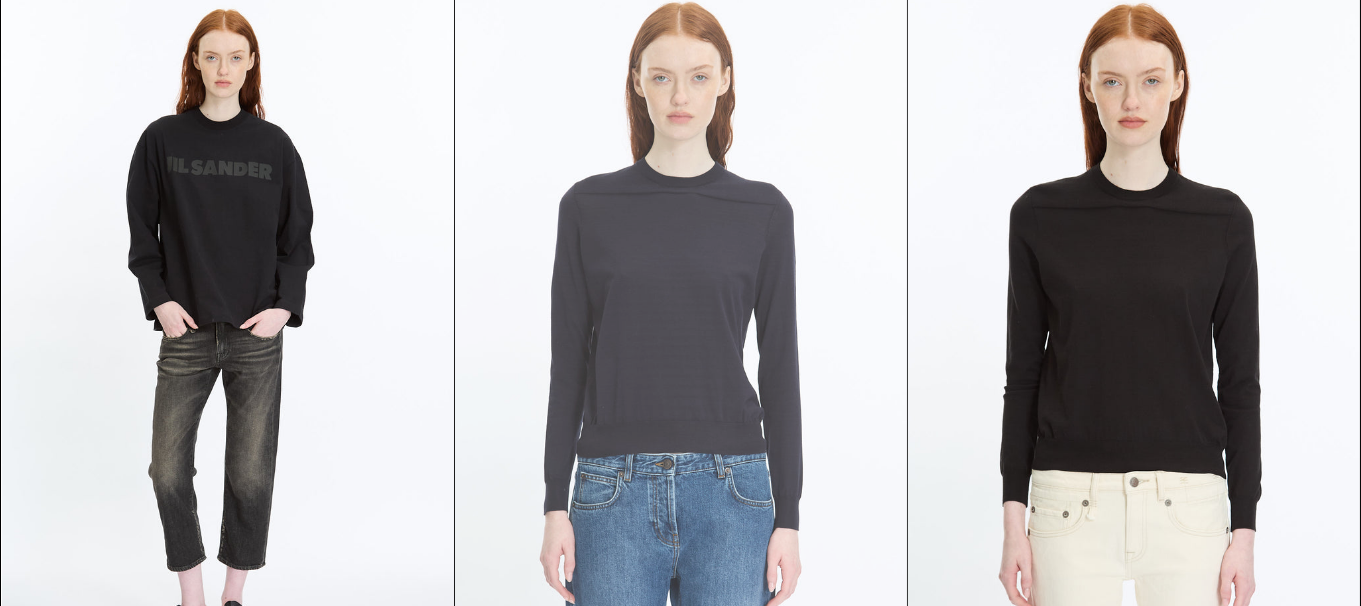 scroll, scrollTop: 1000, scrollLeft: 0, axis: vertical 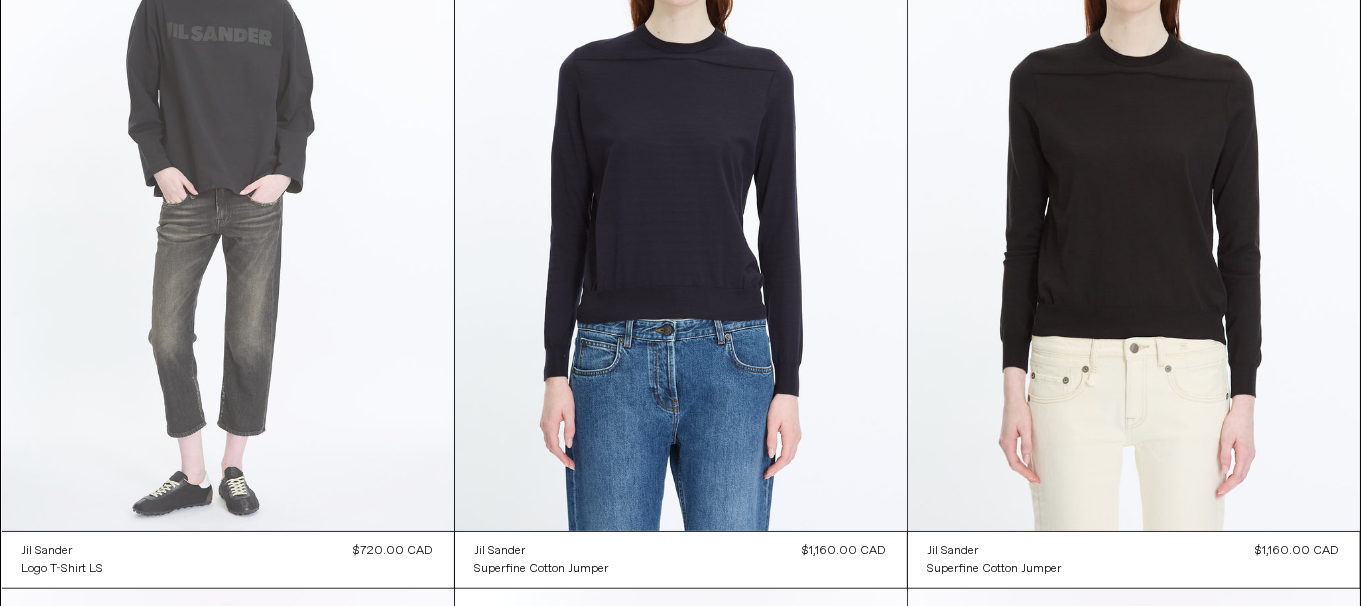 click at bounding box center [228, 192] 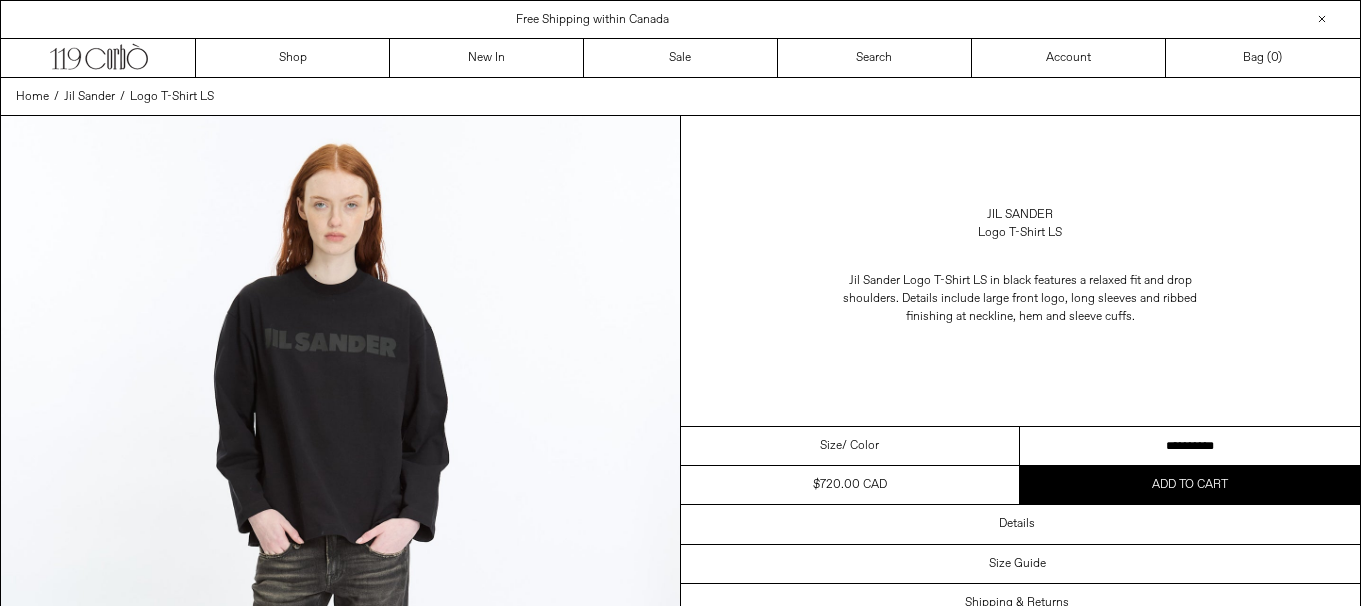 scroll, scrollTop: 0, scrollLeft: 0, axis: both 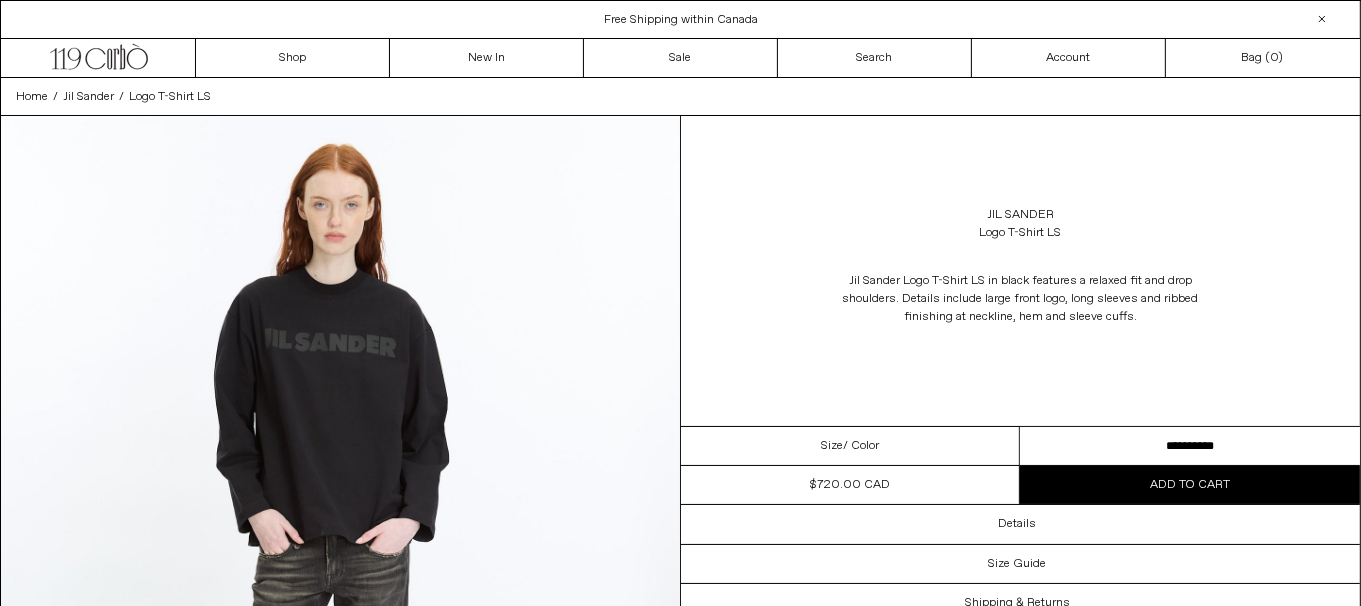 click on "**********" at bounding box center (1190, 446) 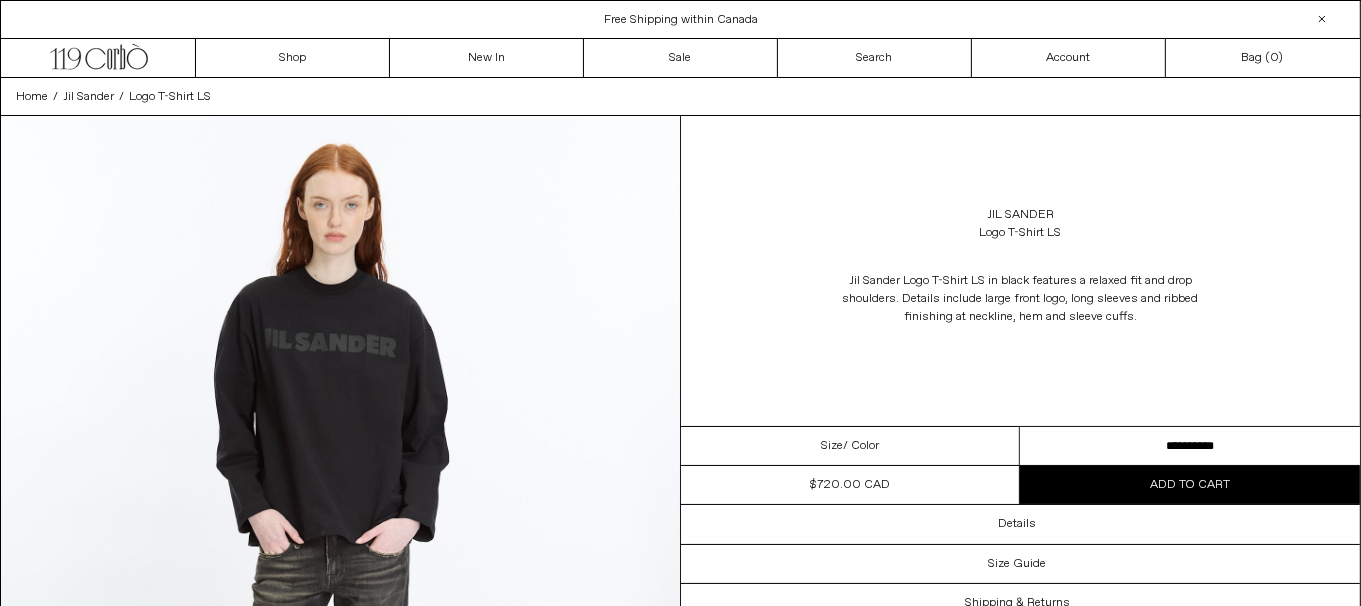 scroll, scrollTop: 0, scrollLeft: 0, axis: both 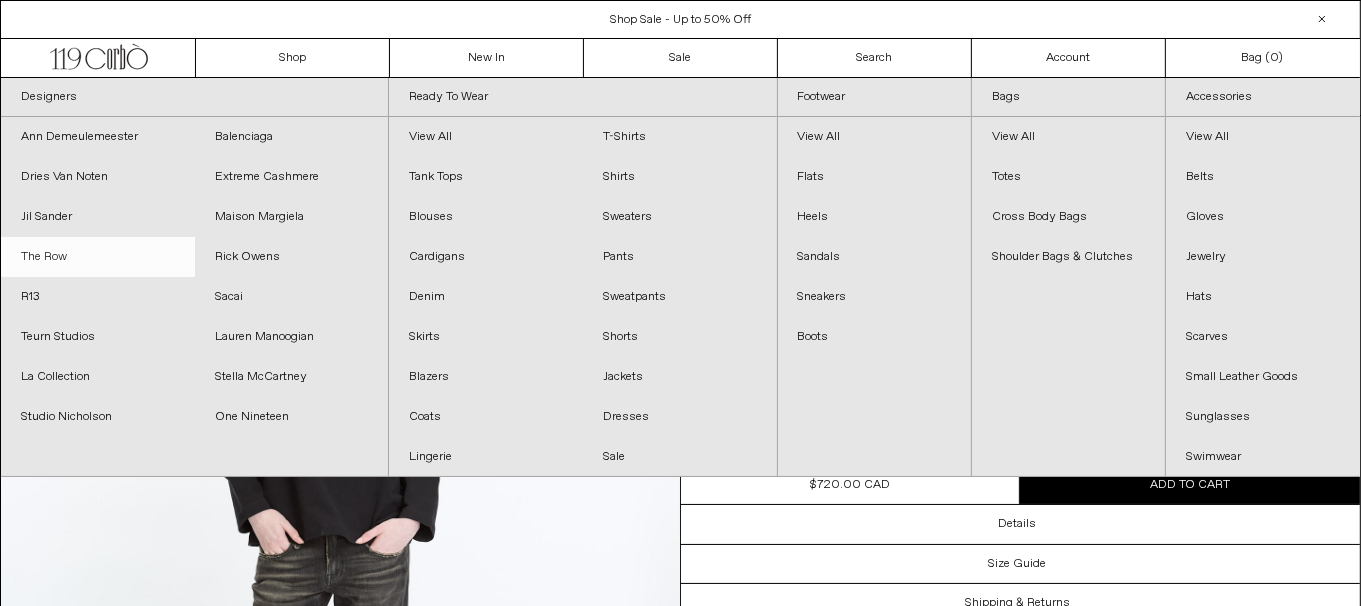 click on "The Row" at bounding box center [98, 257] 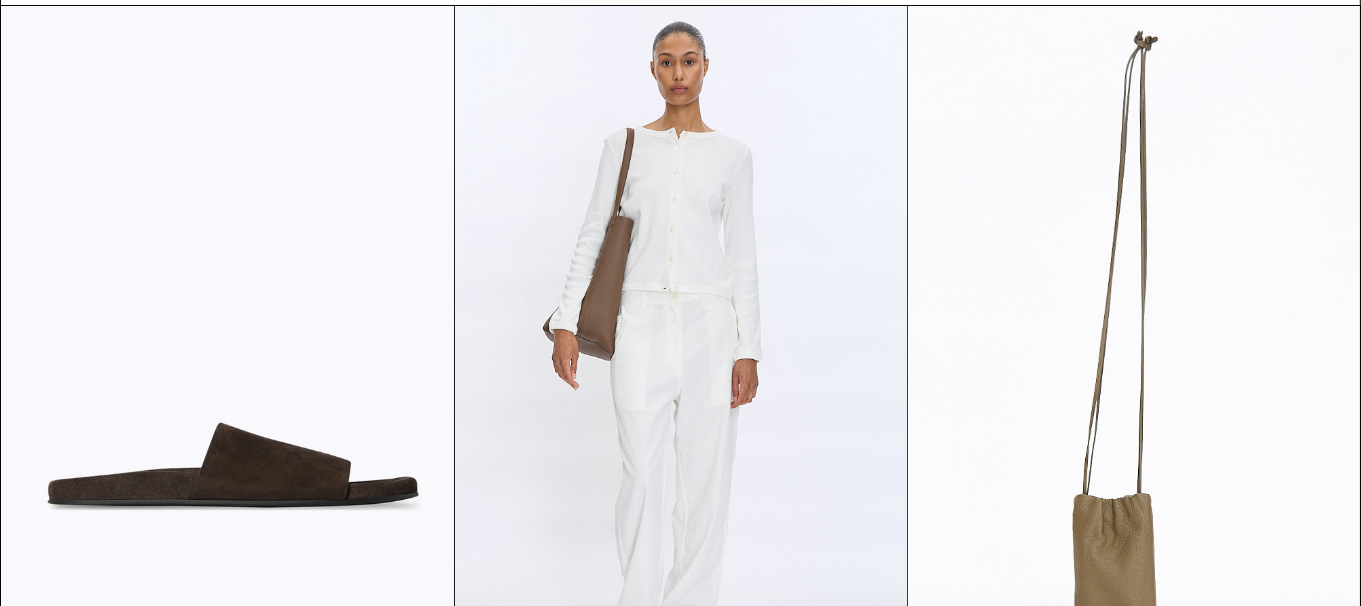 scroll, scrollTop: 199, scrollLeft: 0, axis: vertical 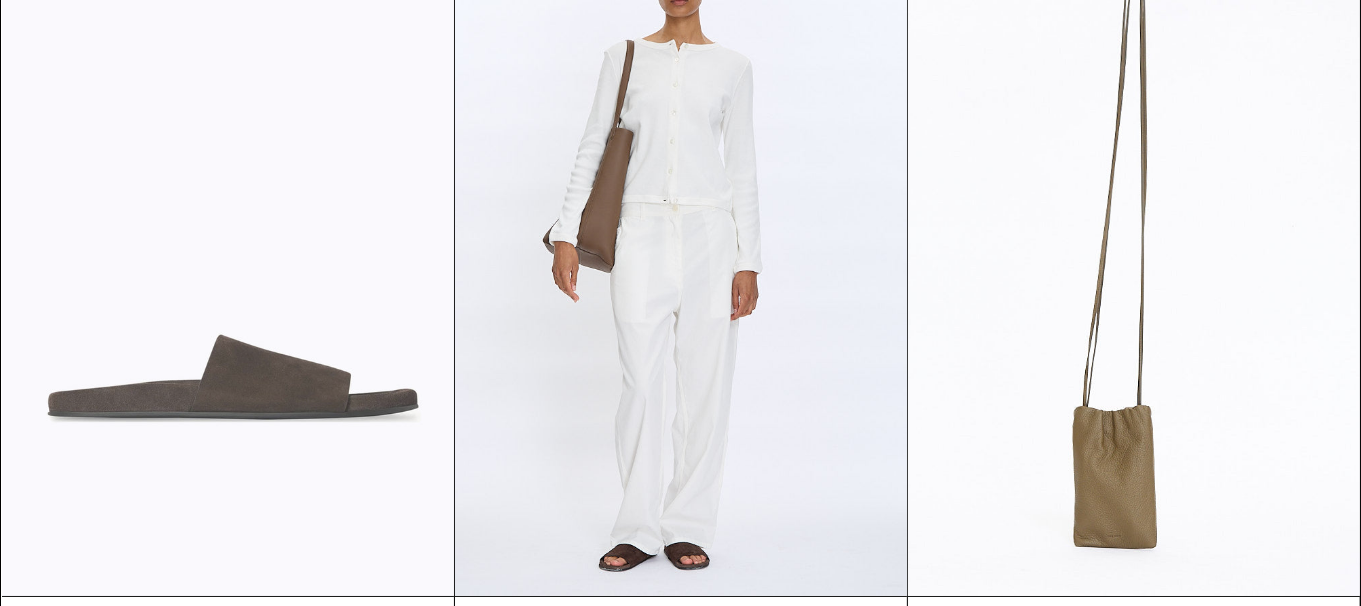 click at bounding box center (228, 257) 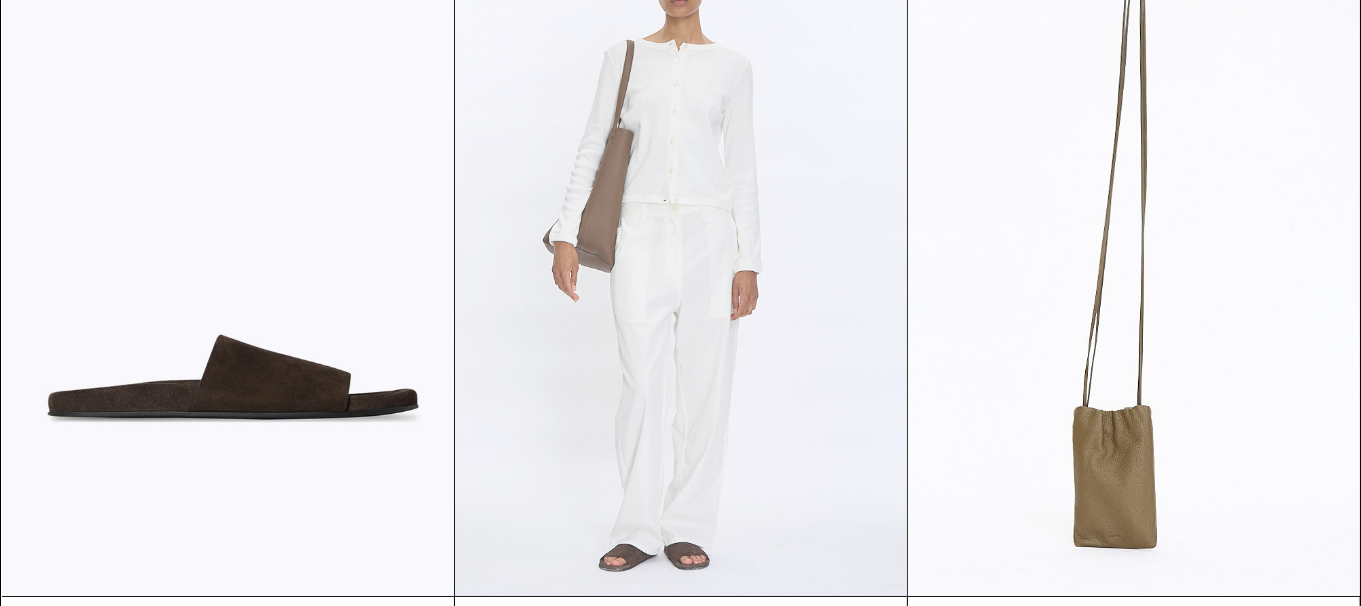 scroll, scrollTop: 199, scrollLeft: 0, axis: vertical 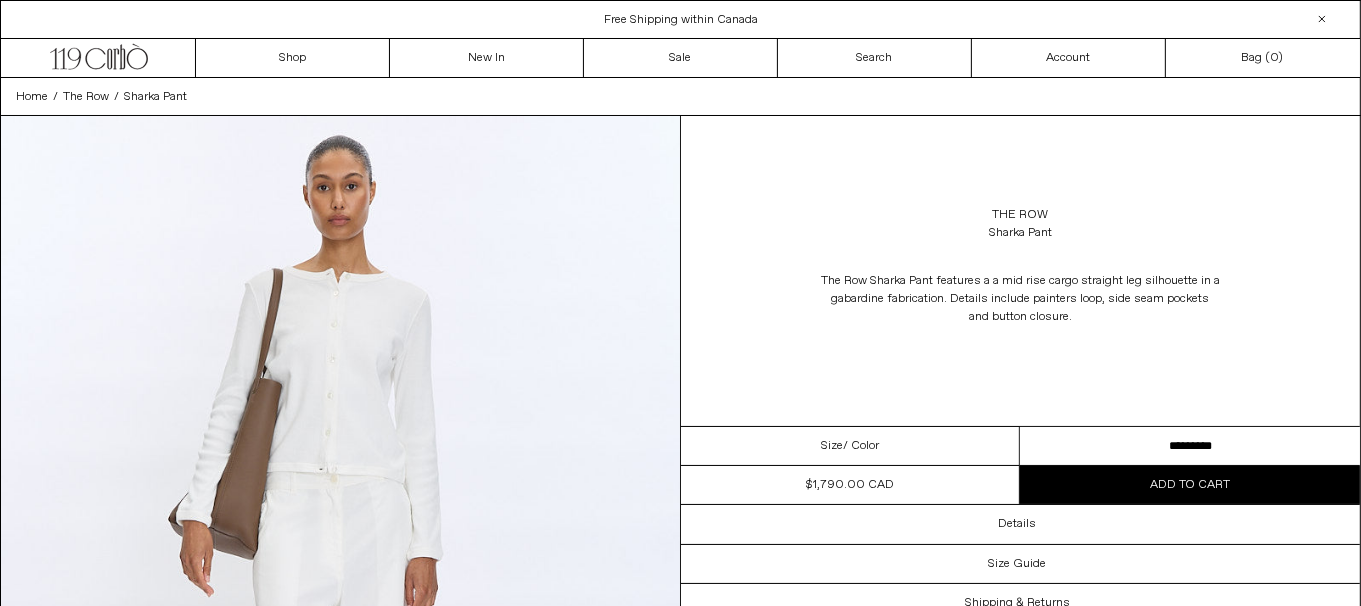 click on "**********" at bounding box center [1190, 446] 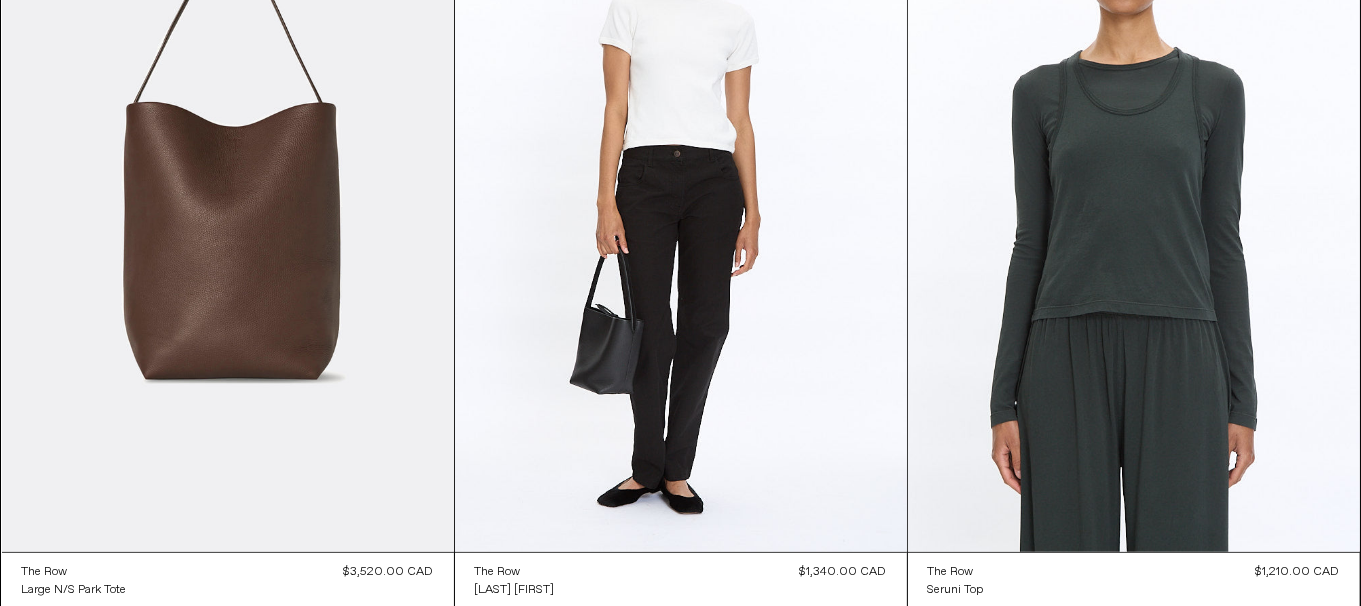 scroll, scrollTop: 1799, scrollLeft: 0, axis: vertical 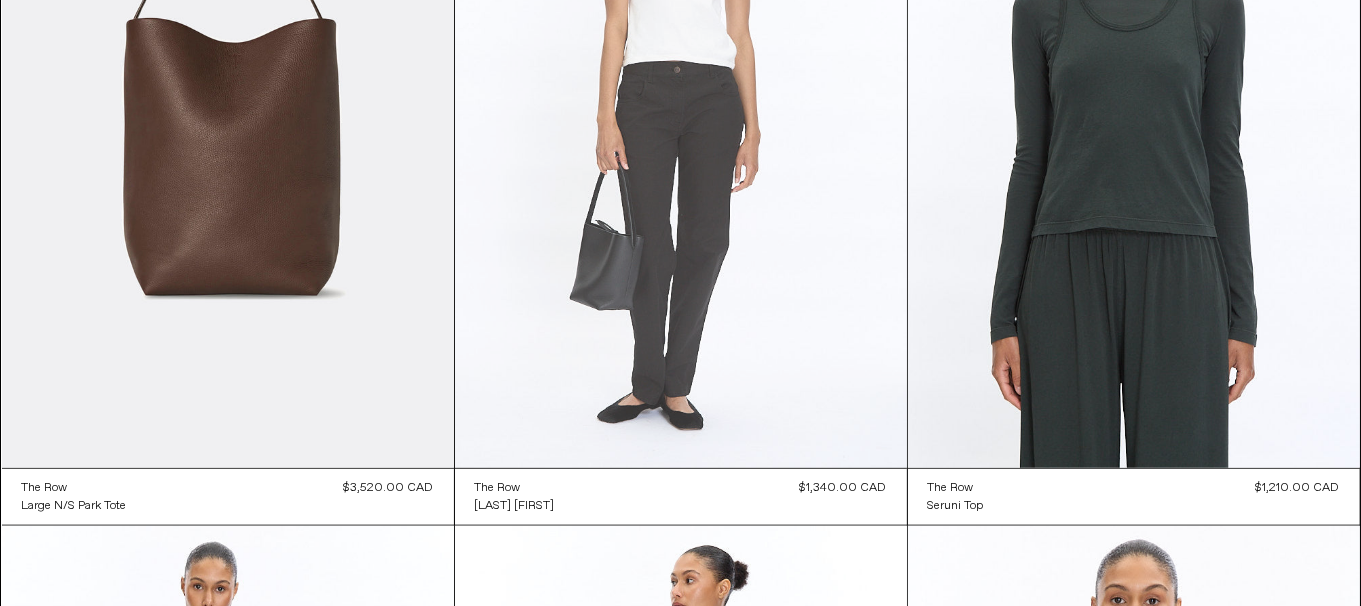 click at bounding box center [681, 129] 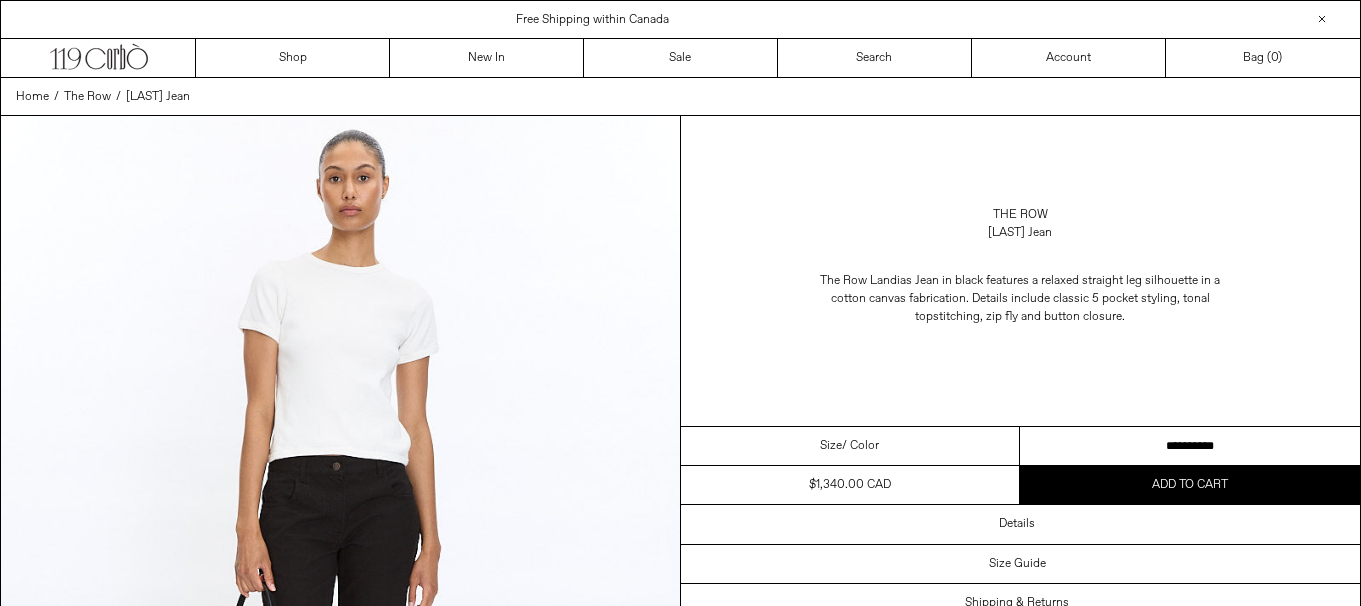 scroll, scrollTop: 0, scrollLeft: 0, axis: both 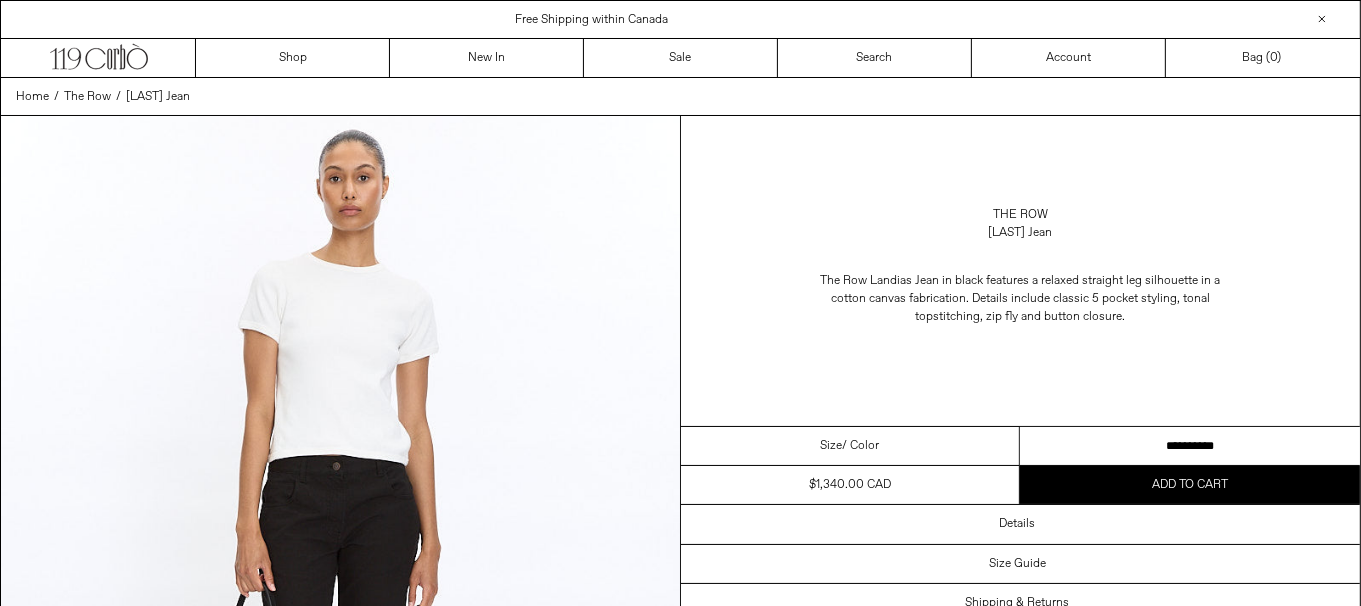 drag, startPoint x: 0, startPoint y: 0, endPoint x: 1189, endPoint y: 444, distance: 1269.1954 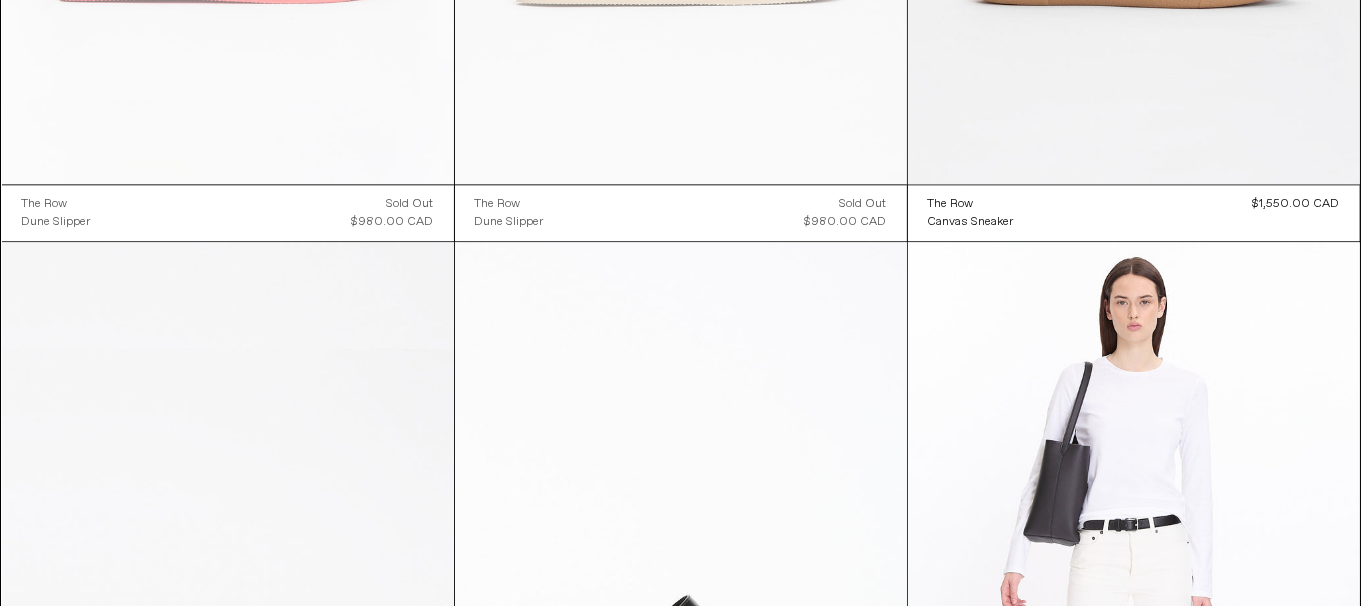 scroll, scrollTop: 12022, scrollLeft: 0, axis: vertical 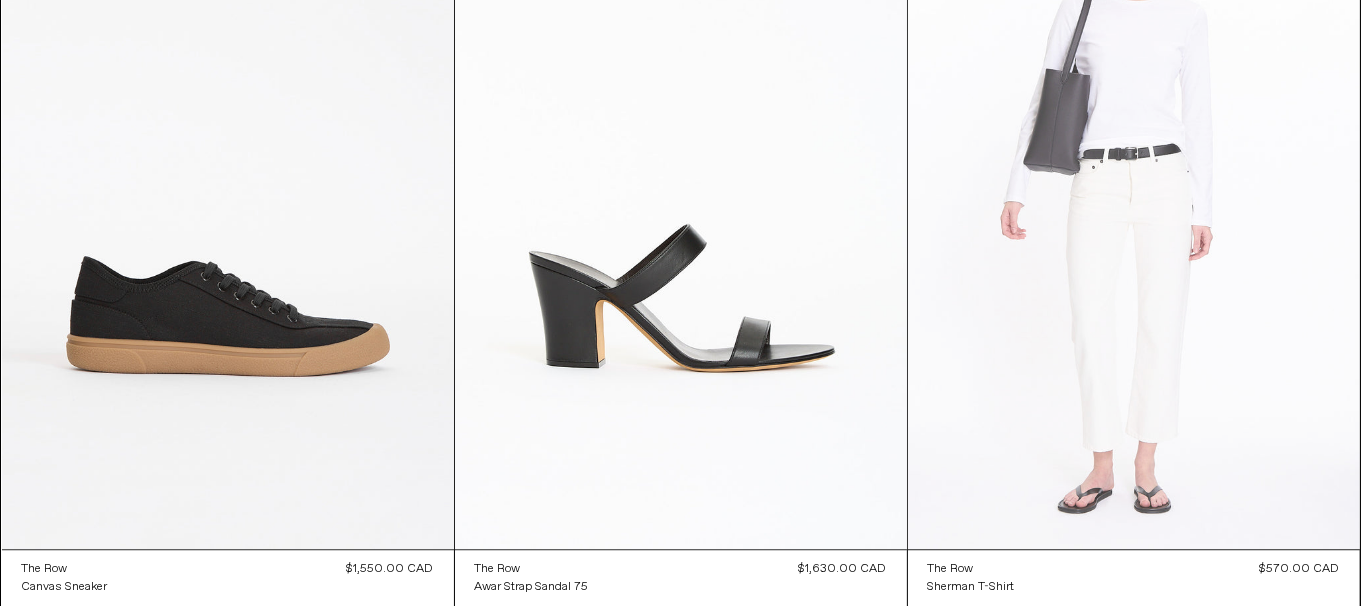 click at bounding box center [1134, 210] 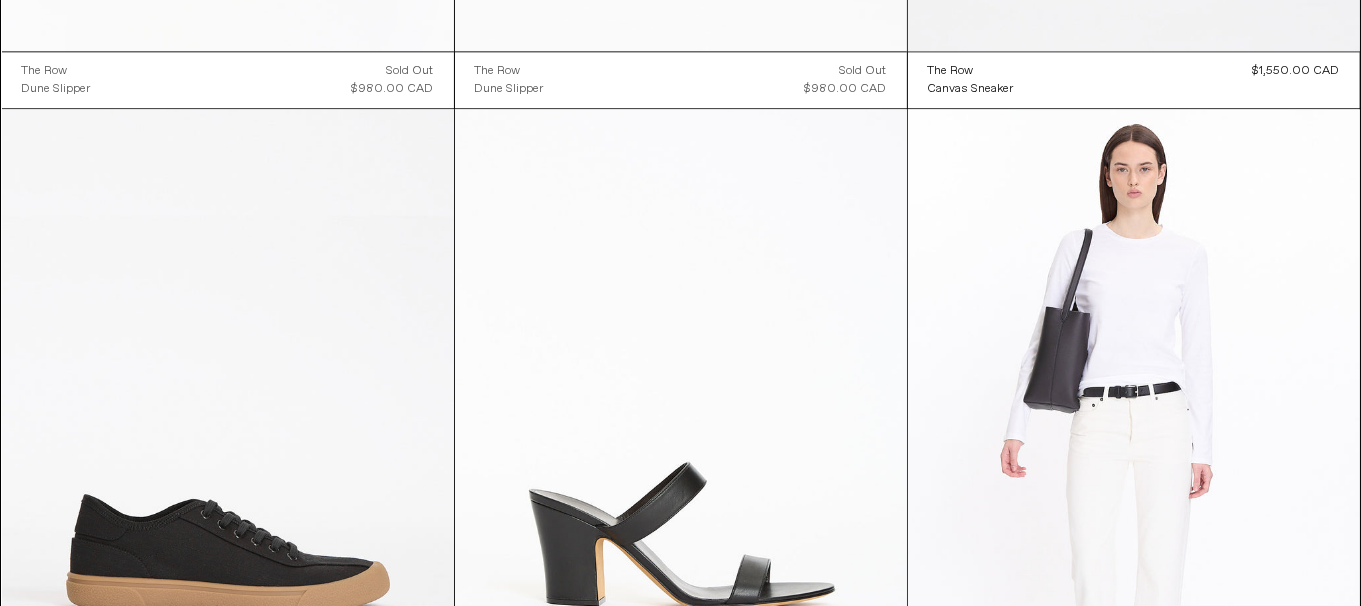 scroll, scrollTop: 12022, scrollLeft: 0, axis: vertical 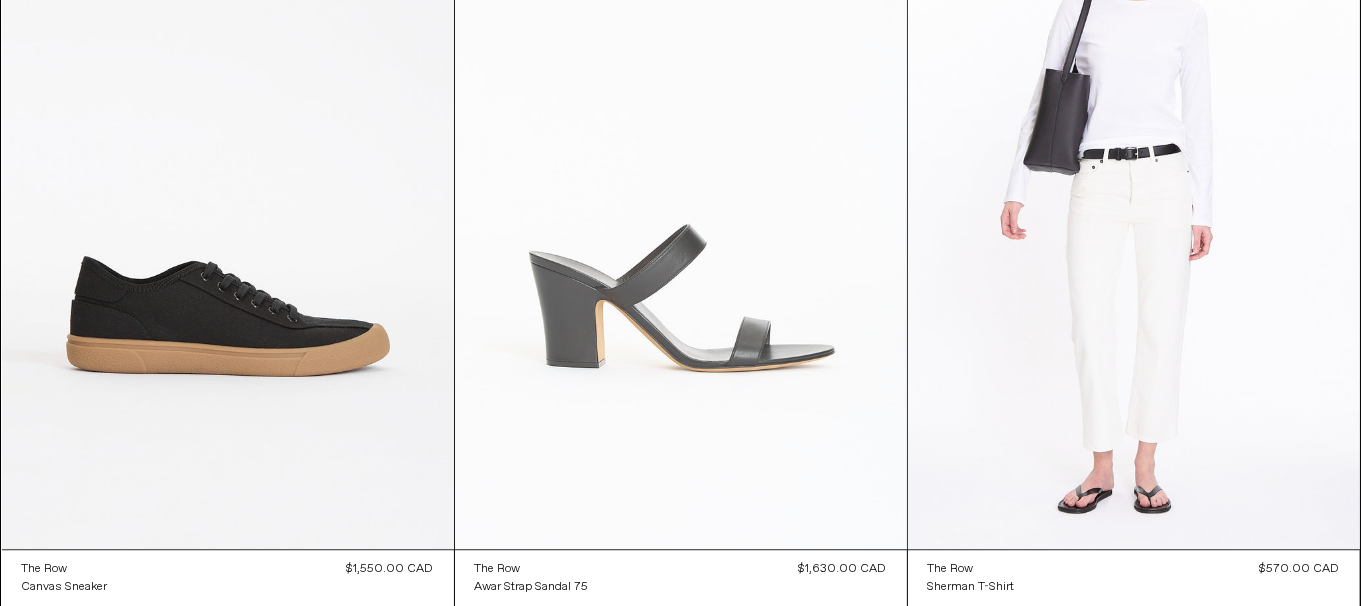 click at bounding box center [681, 210] 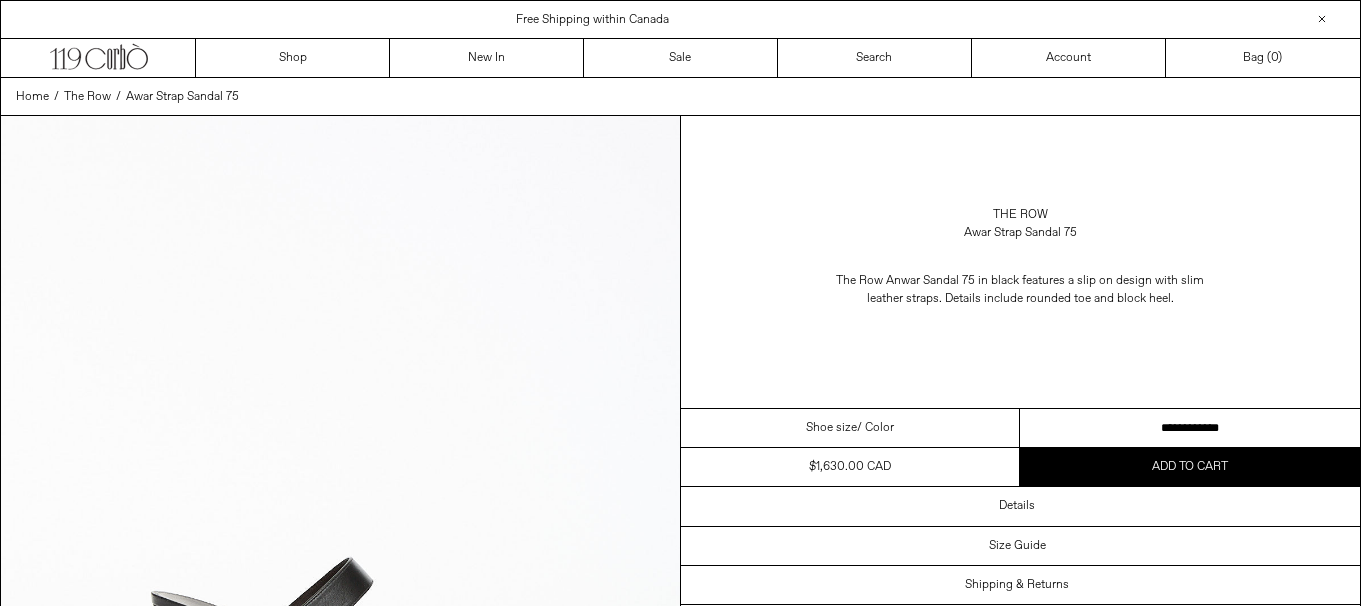 scroll, scrollTop: 0, scrollLeft: 0, axis: both 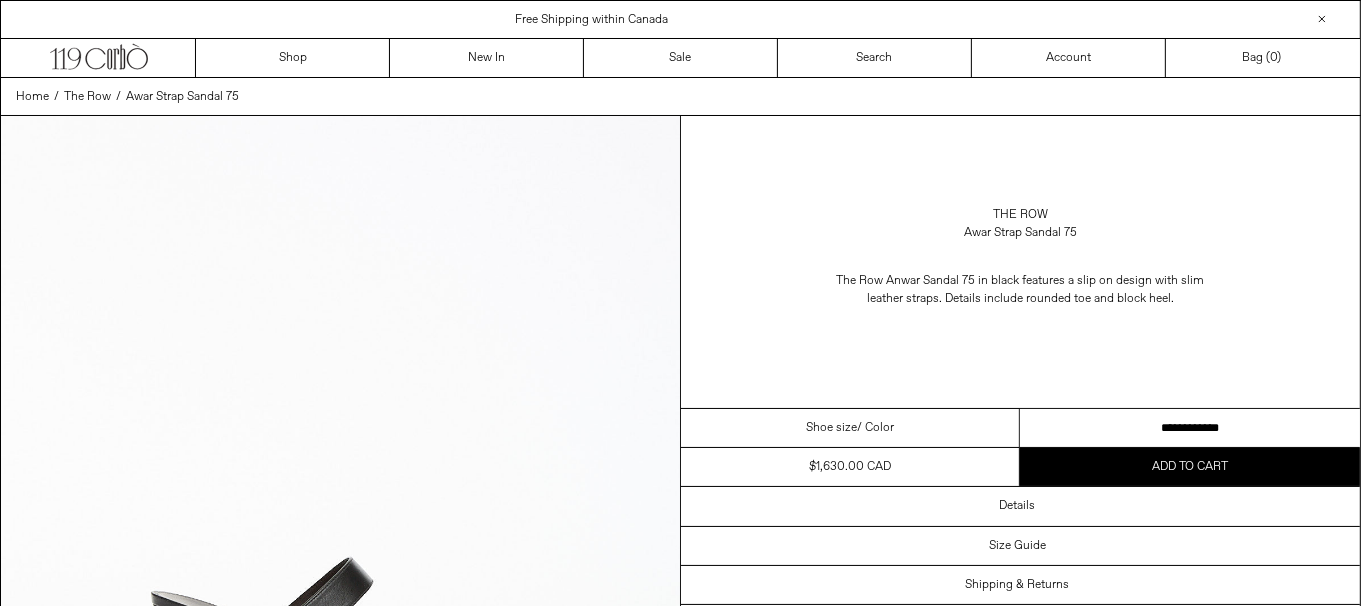 click on "**********" at bounding box center [1190, 428] 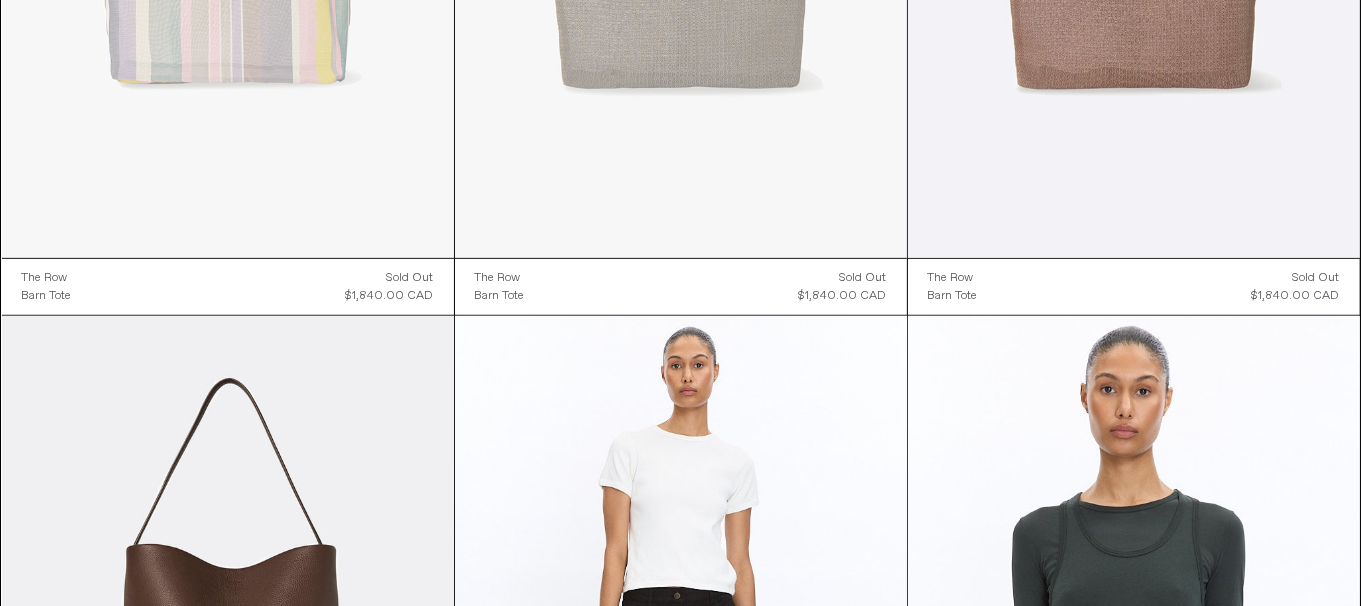 scroll, scrollTop: 1300, scrollLeft: 0, axis: vertical 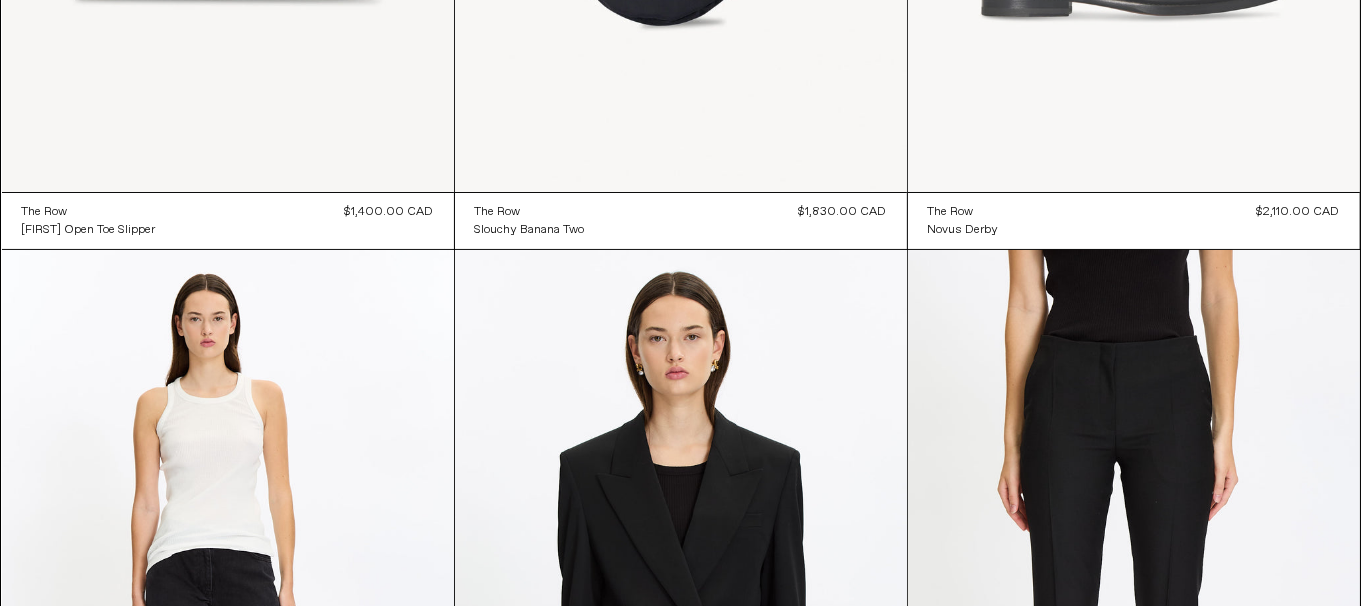 click at bounding box center (1134, -147) 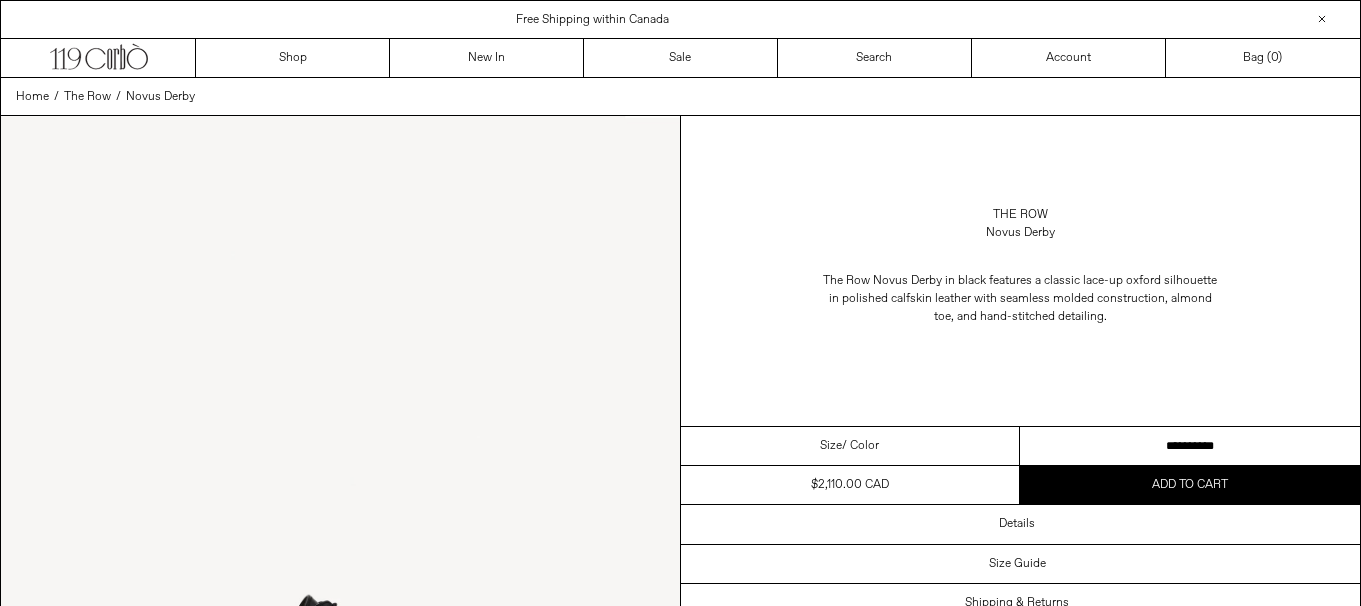 scroll, scrollTop: 0, scrollLeft: 0, axis: both 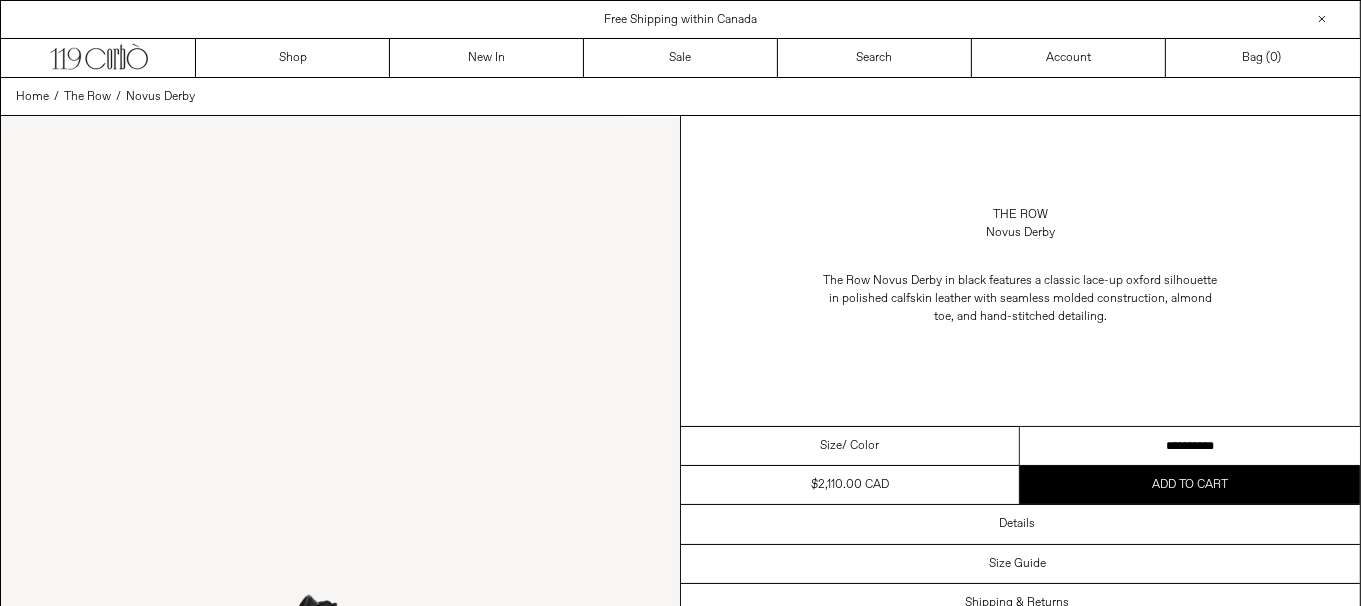 click on "**********" at bounding box center [1190, 446] 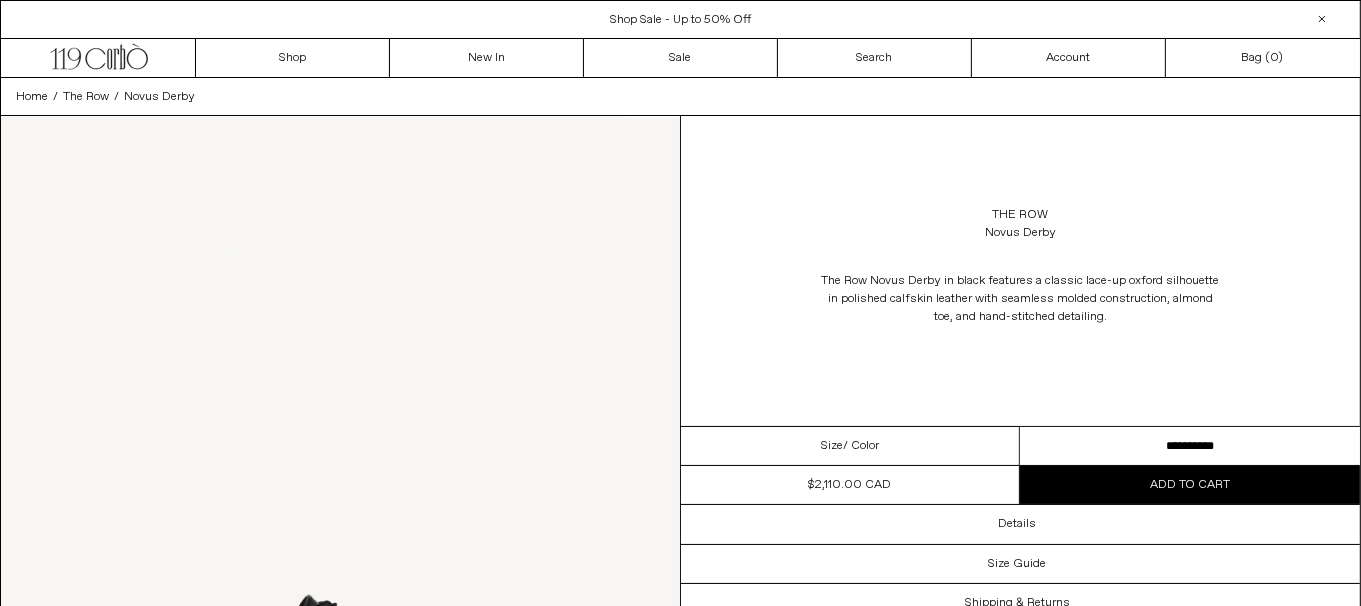 scroll, scrollTop: 0, scrollLeft: 0, axis: both 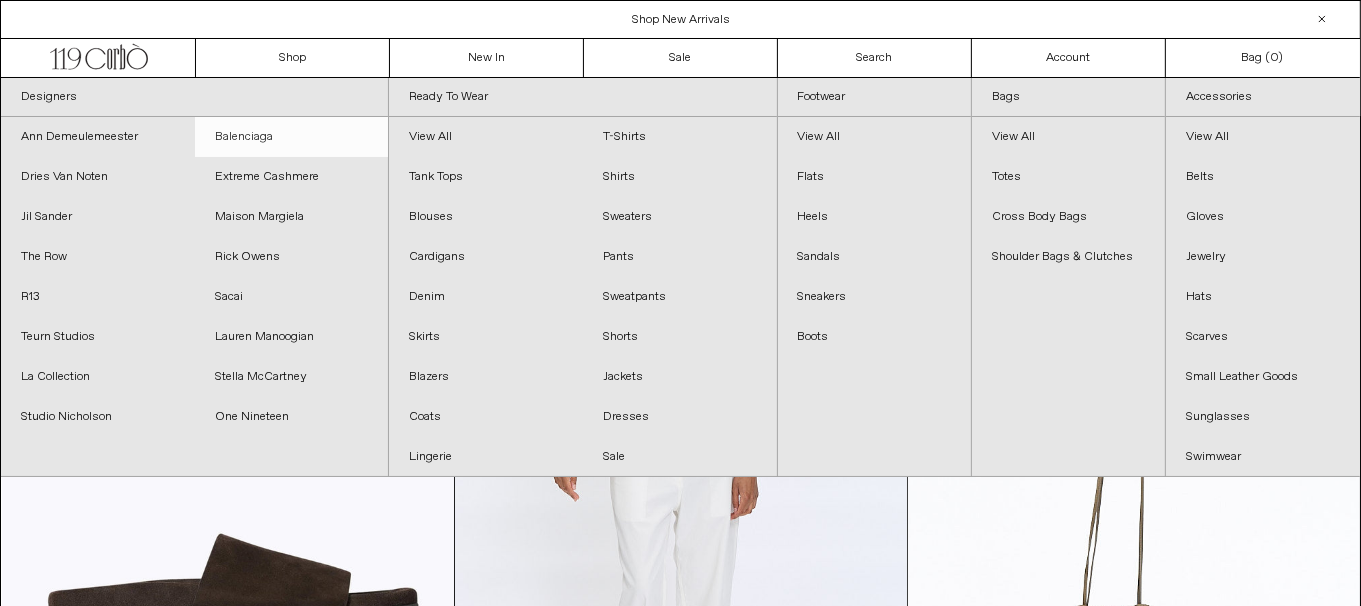 click on "Balenciaga" at bounding box center (292, 137) 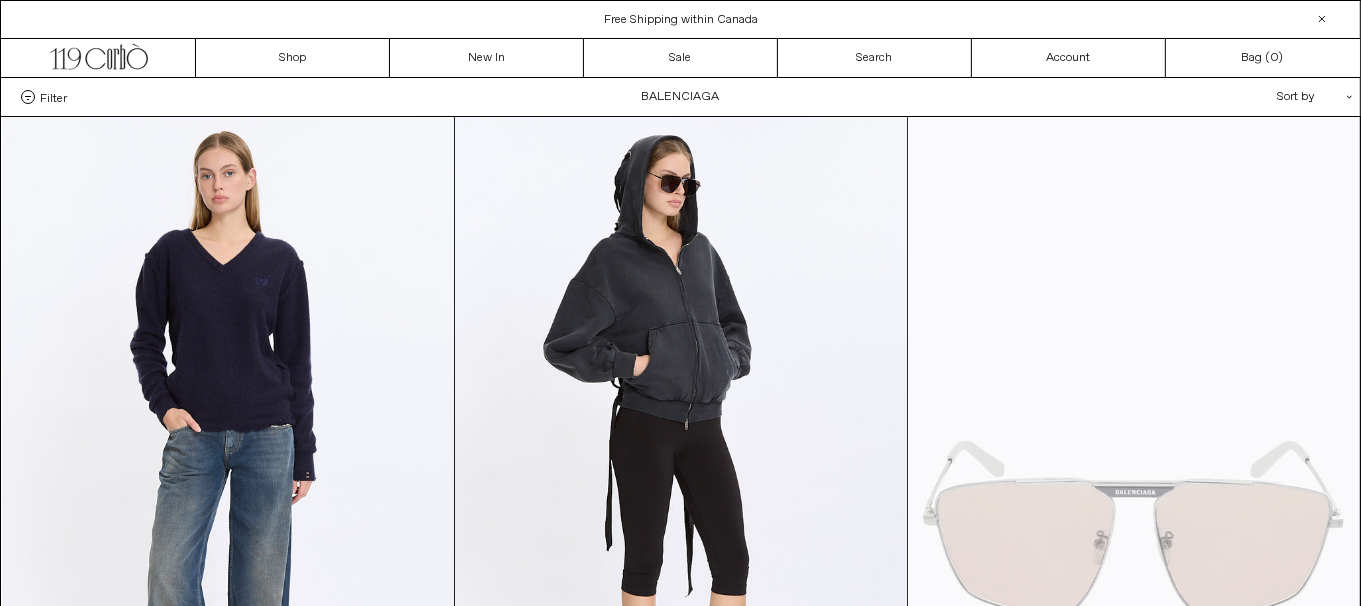scroll, scrollTop: 0, scrollLeft: 0, axis: both 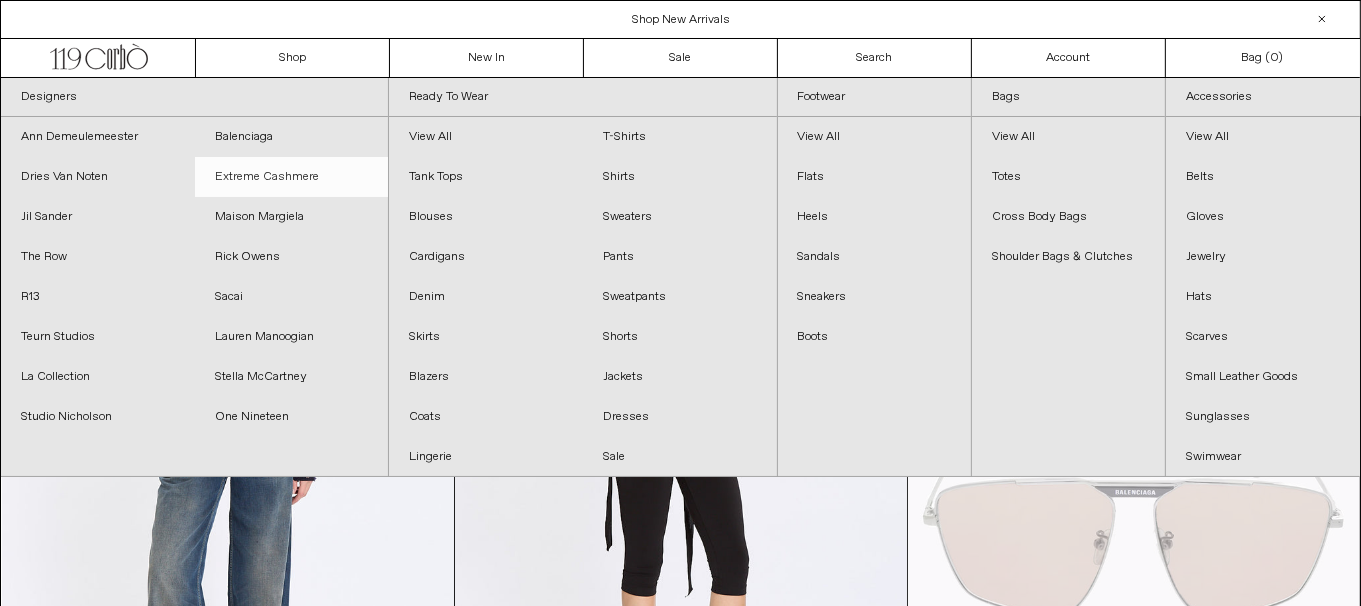 click on "Extreme Cashmere" at bounding box center (292, 177) 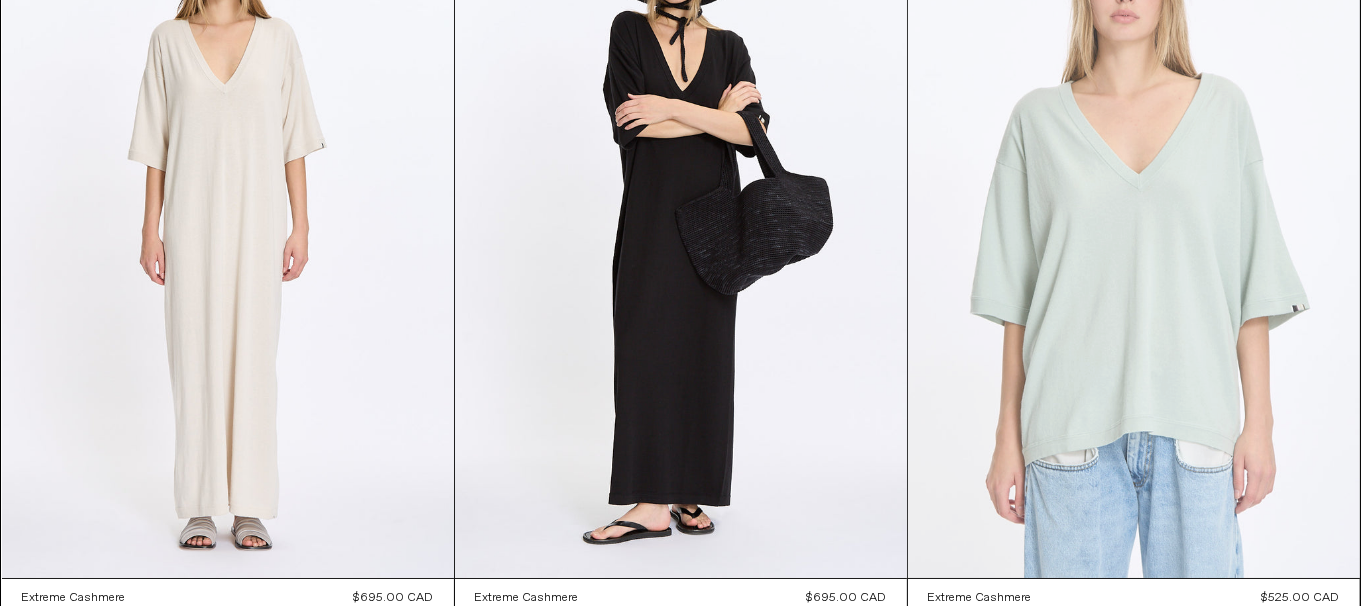 scroll, scrollTop: 300, scrollLeft: 0, axis: vertical 